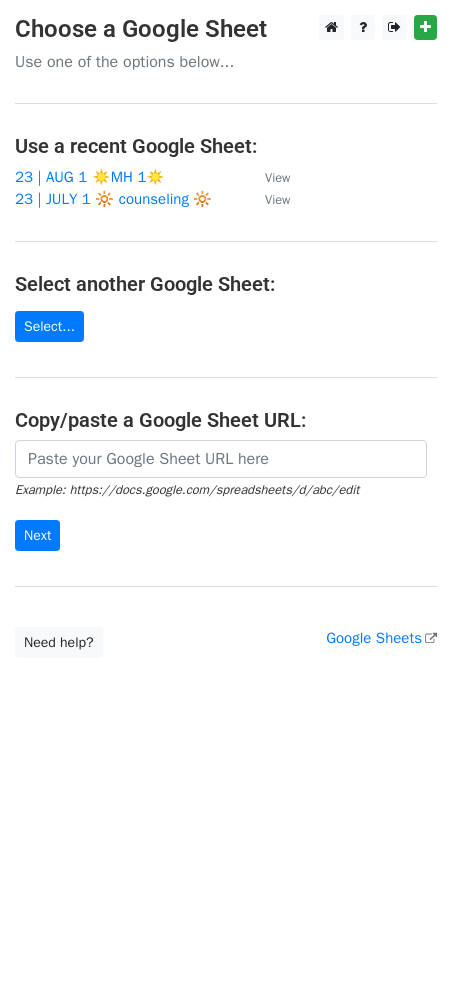 scroll, scrollTop: 0, scrollLeft: 0, axis: both 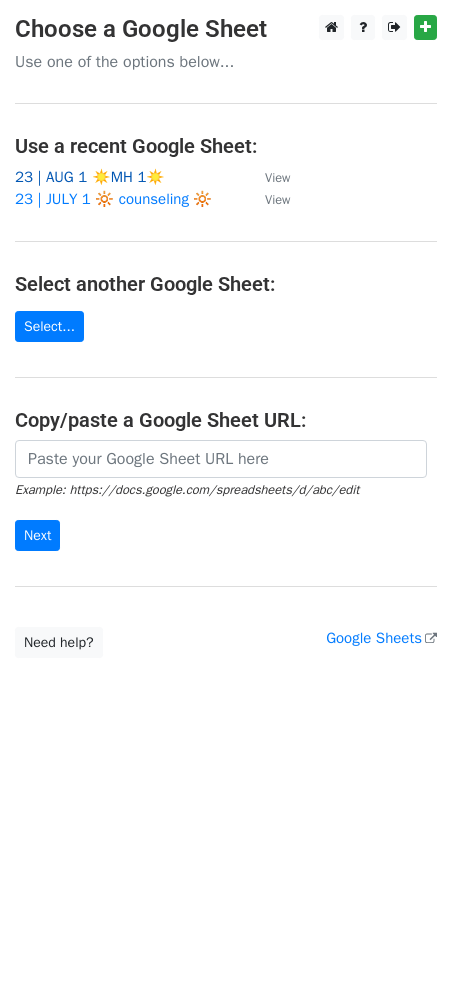 click on "23 | AUG 1 ☀️MH 1☀️" at bounding box center (90, 177) 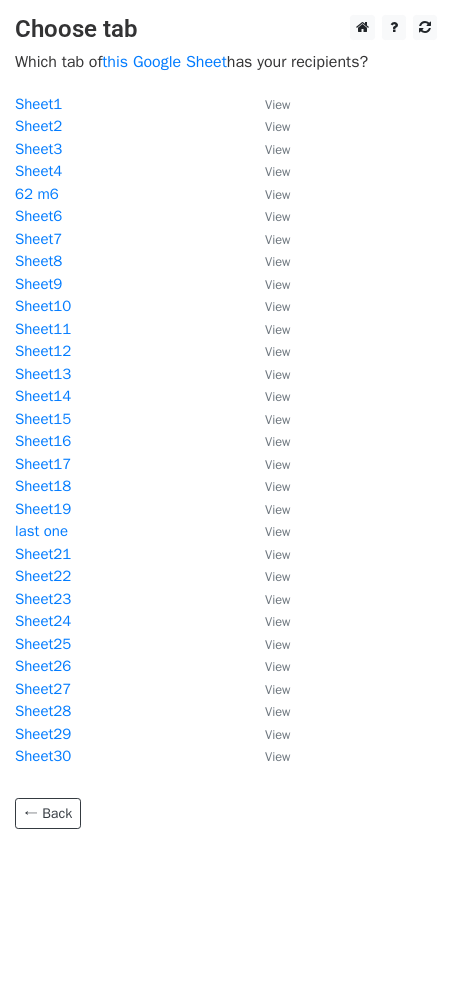 scroll, scrollTop: 0, scrollLeft: 0, axis: both 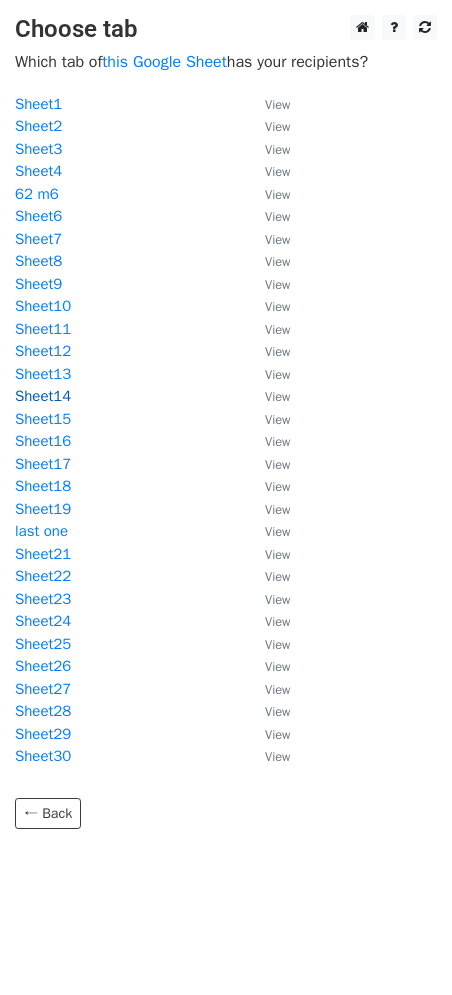 click on "Sheet14" at bounding box center (43, 396) 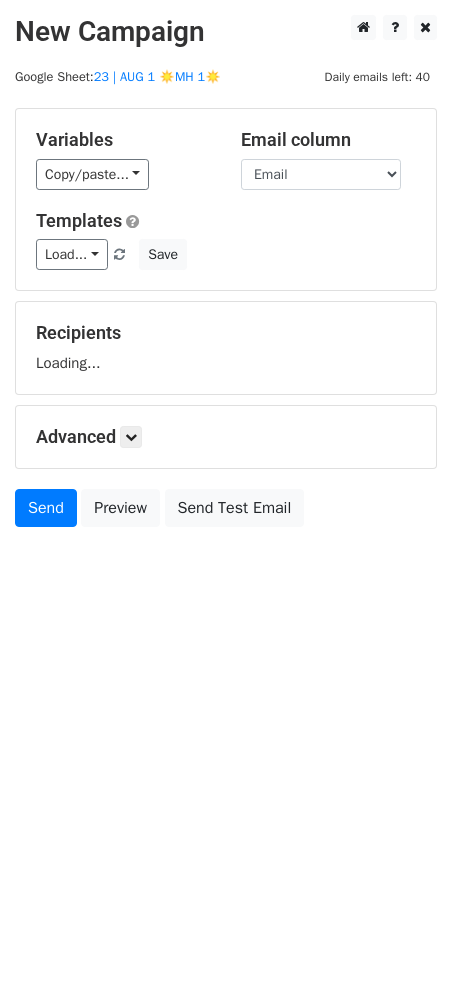 scroll, scrollTop: 0, scrollLeft: 0, axis: both 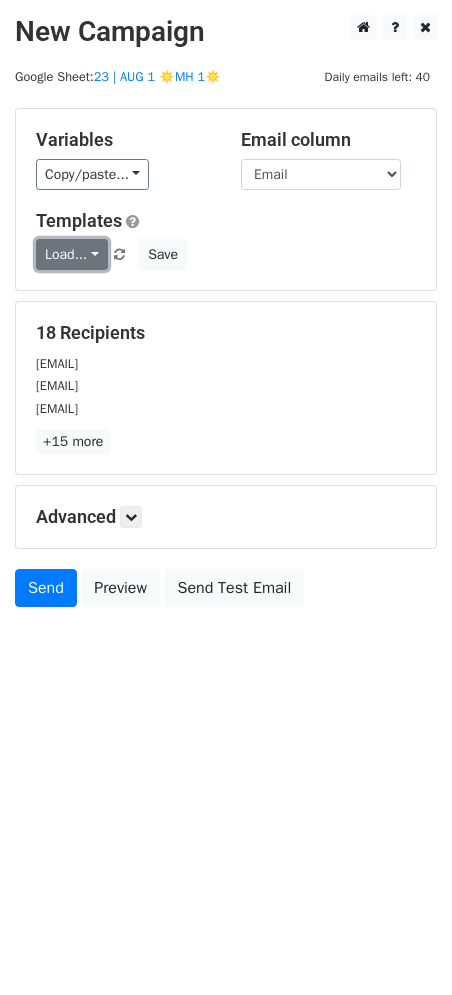 click on "Load..." at bounding box center [72, 254] 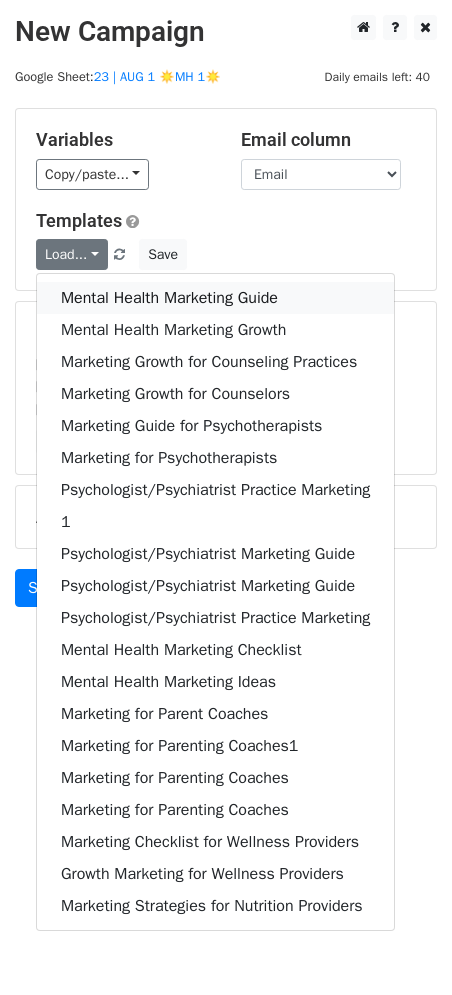 click on "Mental Health Marketing Guide" at bounding box center [215, 298] 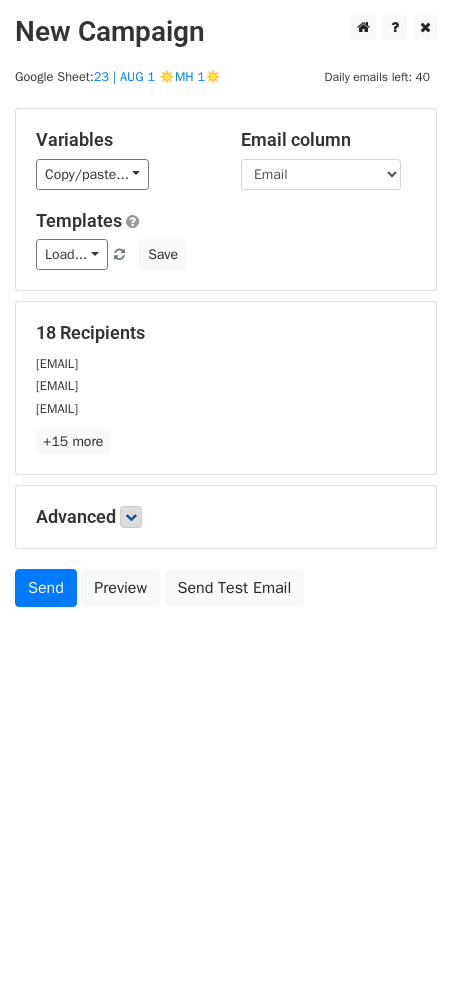 click on "Advanced" at bounding box center (226, 517) 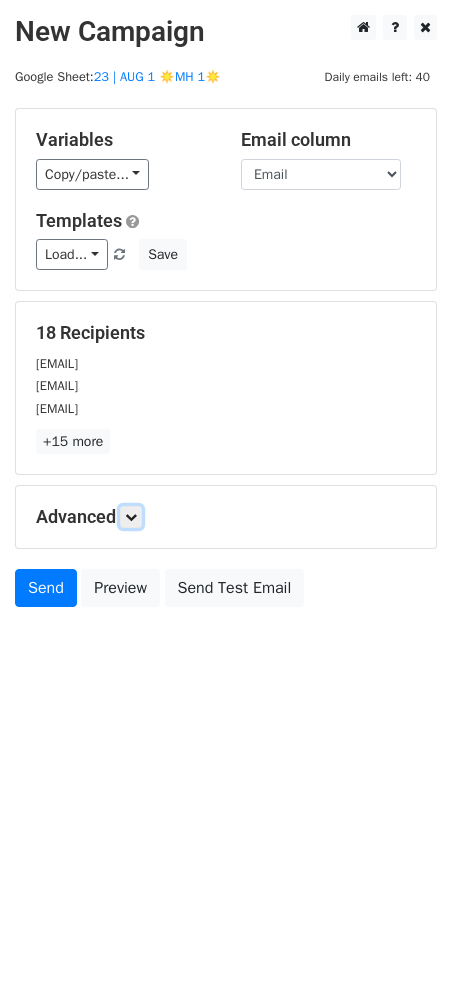 click at bounding box center [131, 517] 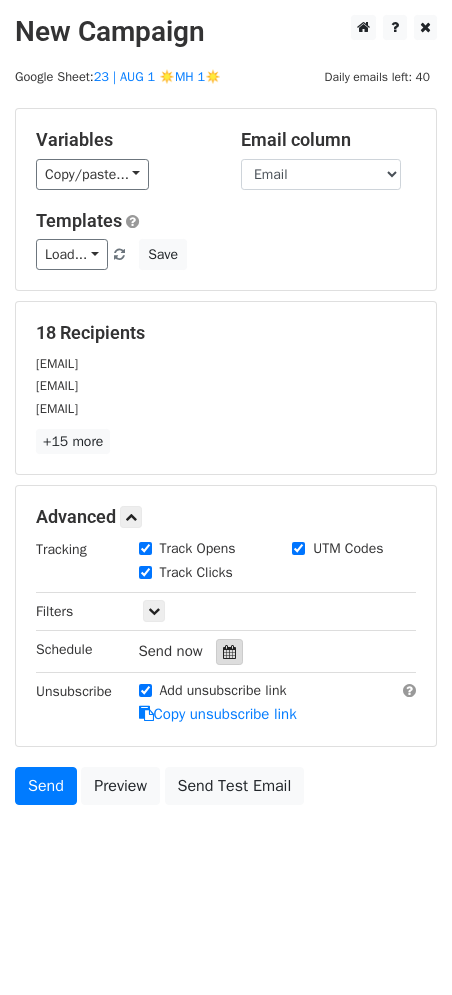 click at bounding box center (229, 652) 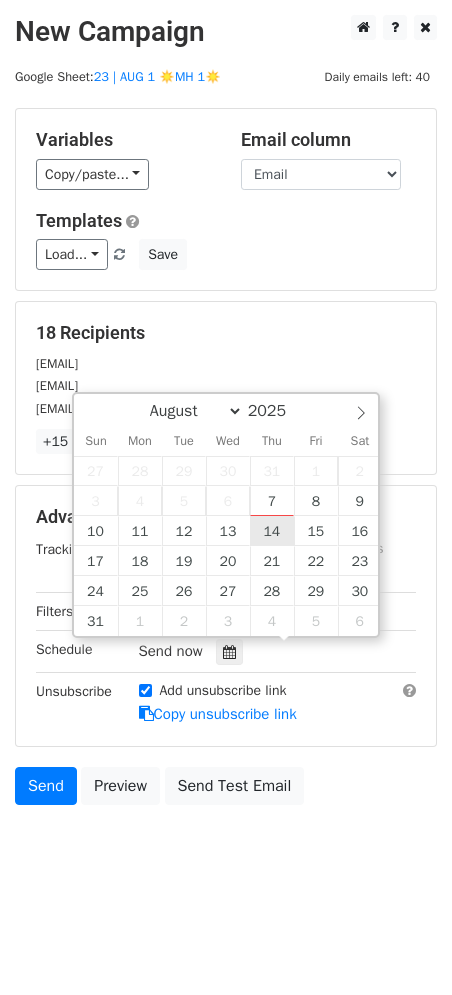 type on "2025-08-14 12:00" 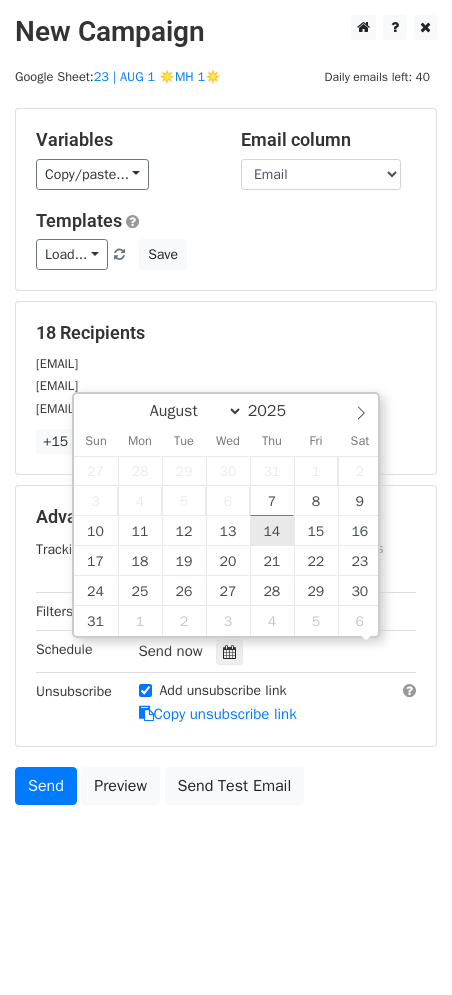 scroll, scrollTop: 0, scrollLeft: 0, axis: both 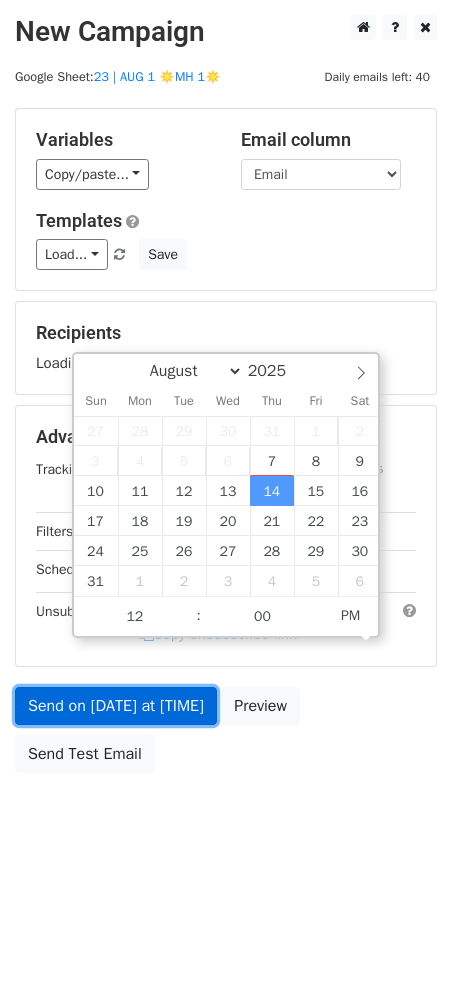 click on "Send on Aug 14 at 12:00pm" at bounding box center (116, 706) 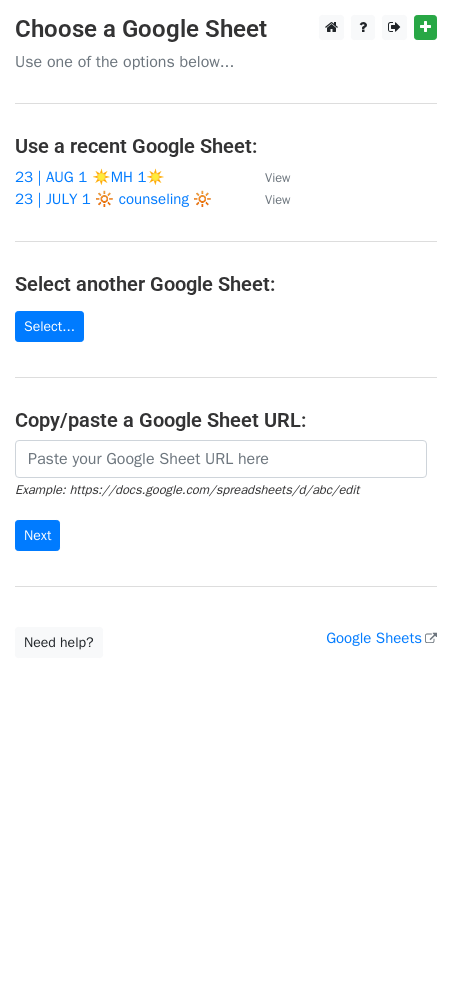 scroll, scrollTop: 0, scrollLeft: 0, axis: both 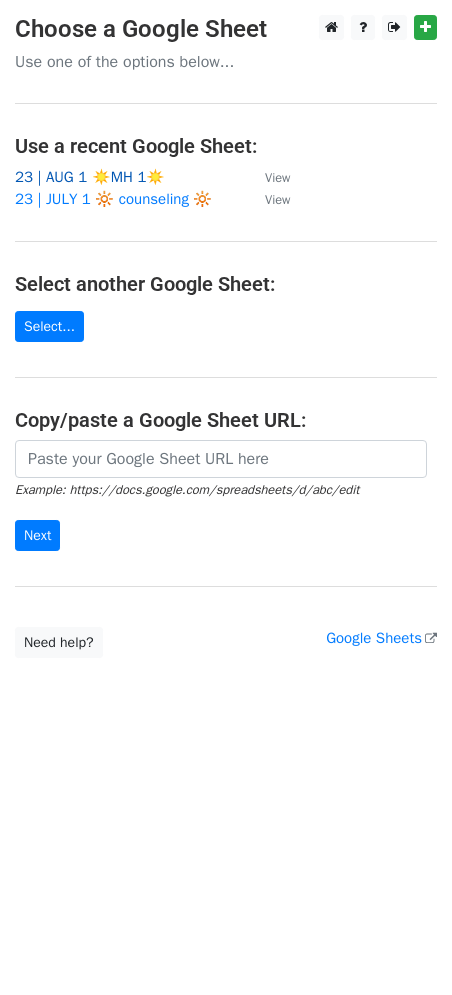 click on "23 | AUG 1 ☀️MH 1☀️" at bounding box center [90, 177] 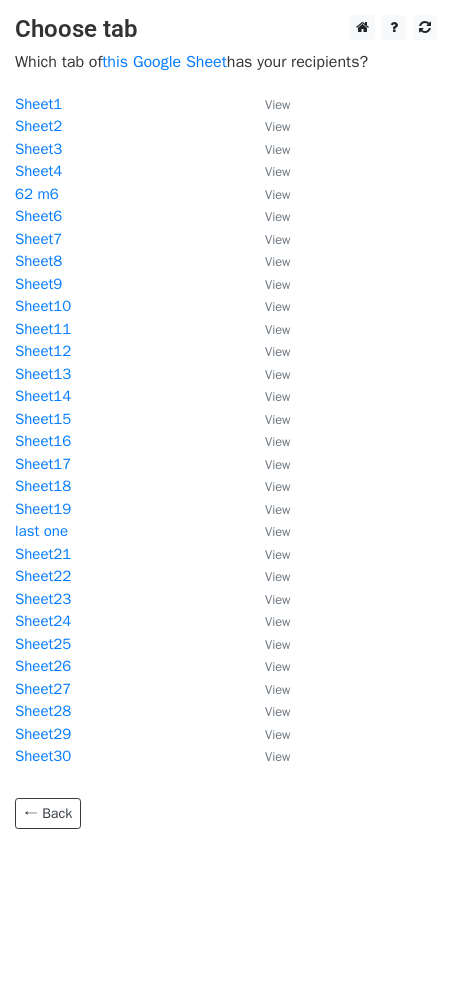 scroll, scrollTop: 0, scrollLeft: 0, axis: both 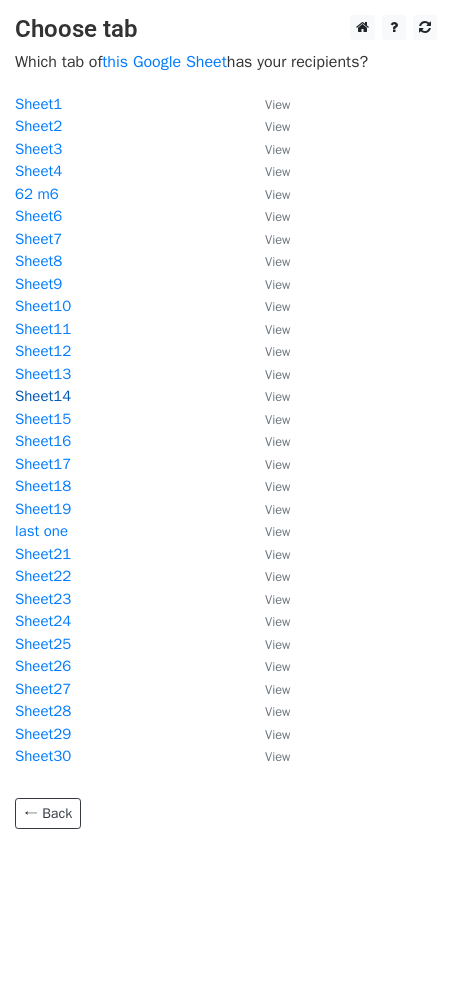 click on "Sheet14" at bounding box center [43, 396] 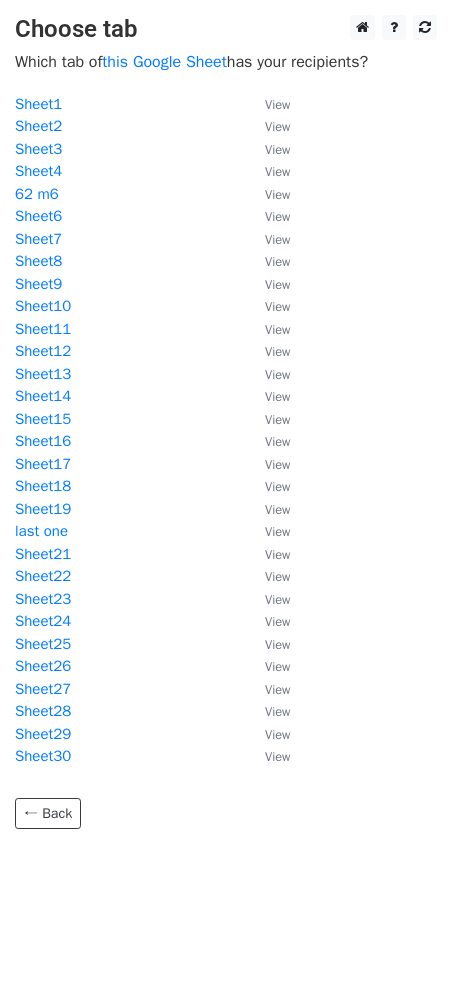 scroll, scrollTop: 0, scrollLeft: 0, axis: both 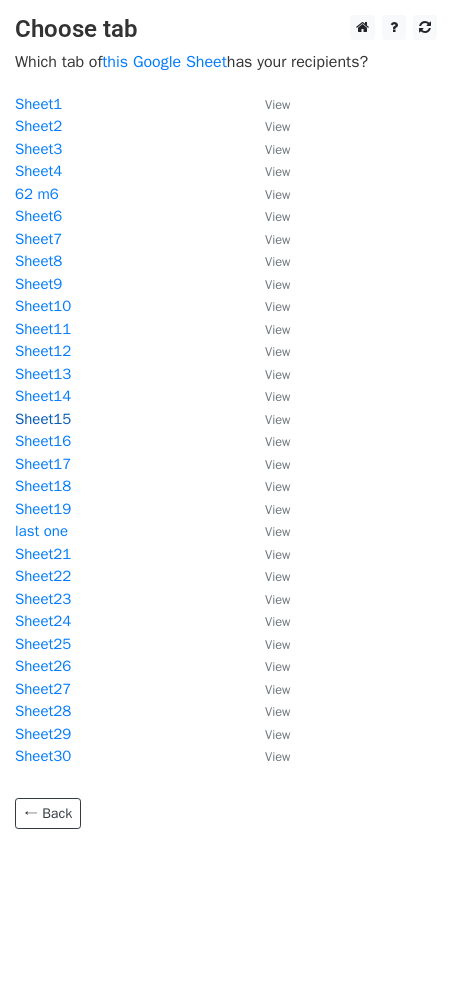 click on "Sheet15" at bounding box center [43, 419] 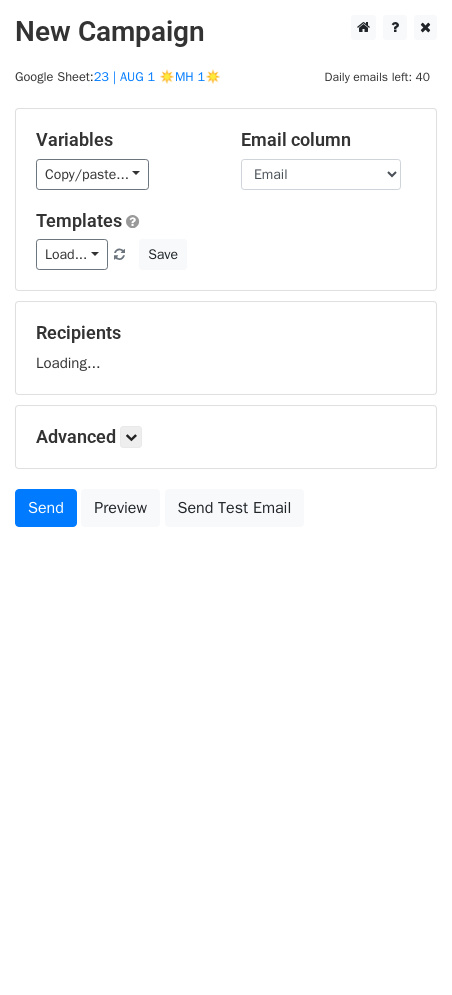 scroll, scrollTop: 0, scrollLeft: 0, axis: both 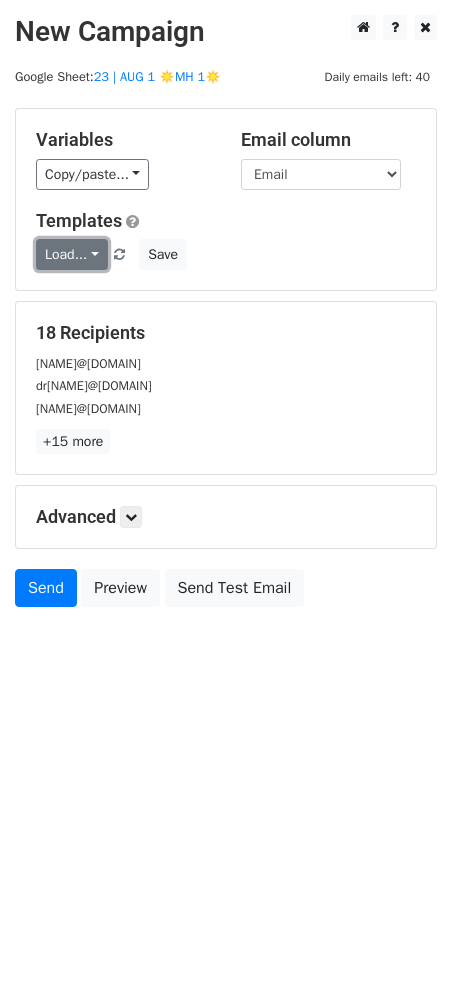 click on "Load..." at bounding box center [72, 254] 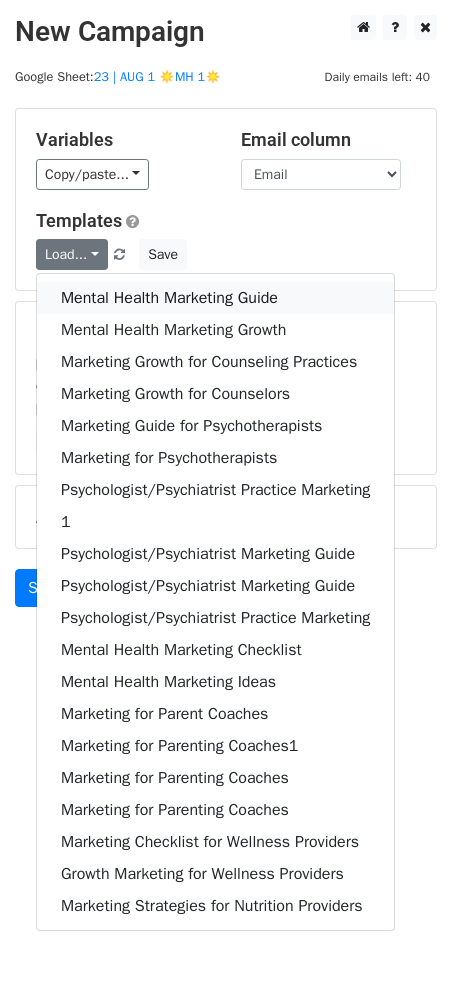 click on "Mental Health Marketing Guide" at bounding box center (215, 298) 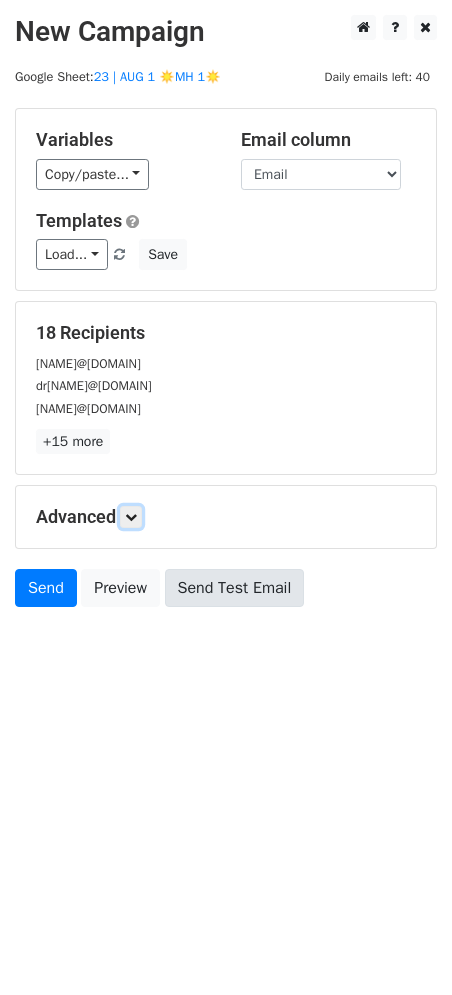 drag, startPoint x: 135, startPoint y: 516, endPoint x: 240, endPoint y: 631, distance: 155.72412 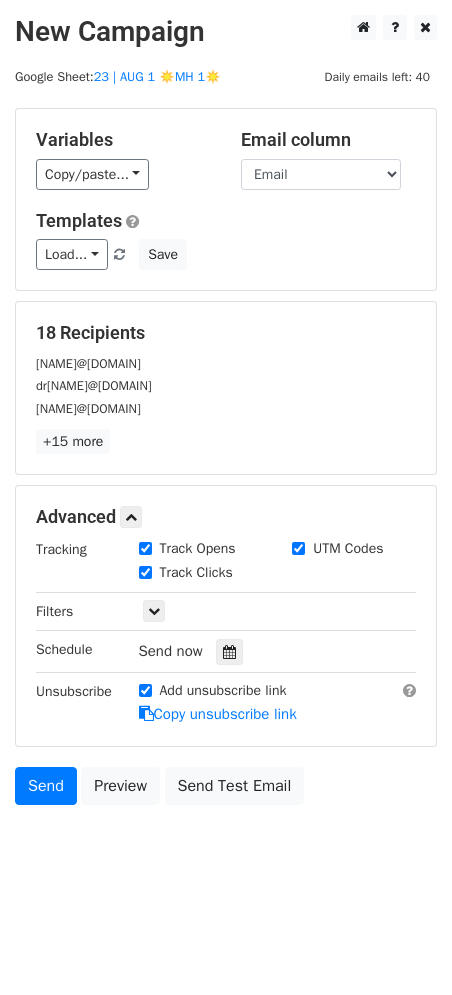 click on "Send now" at bounding box center [256, 651] 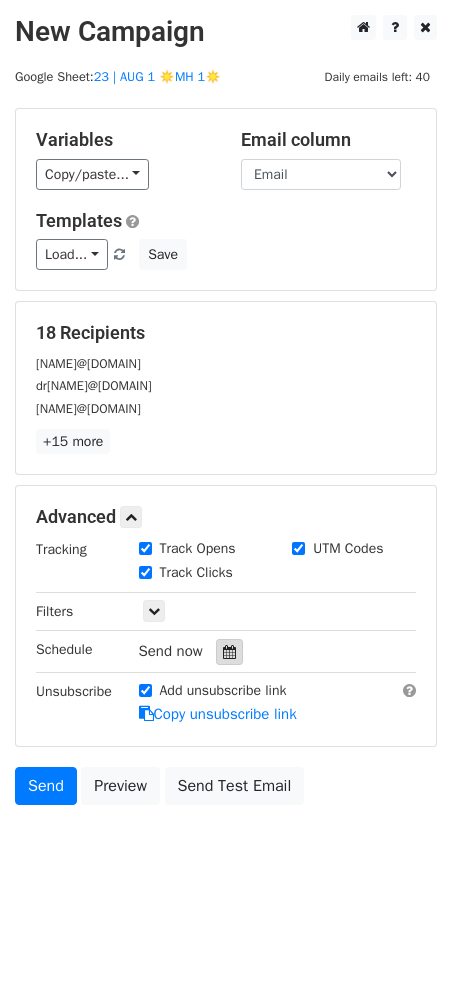 click at bounding box center [229, 652] 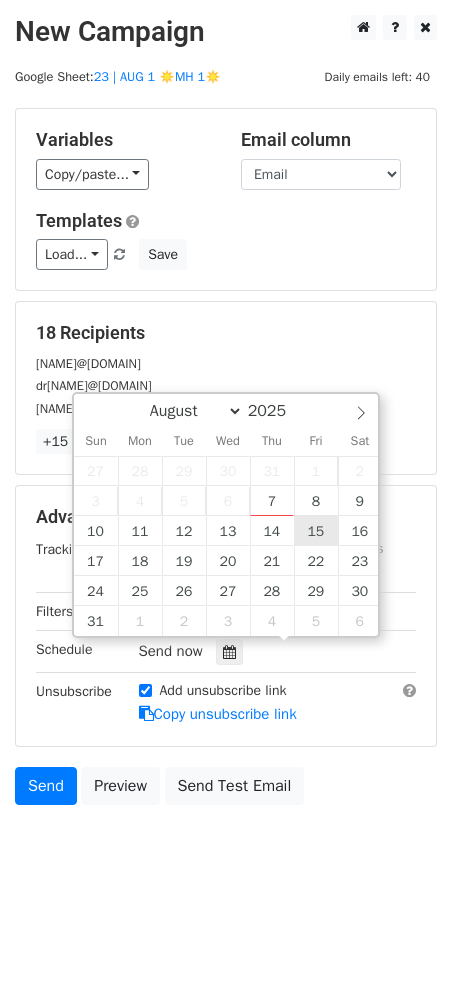 type on "2025-08-15 12:00" 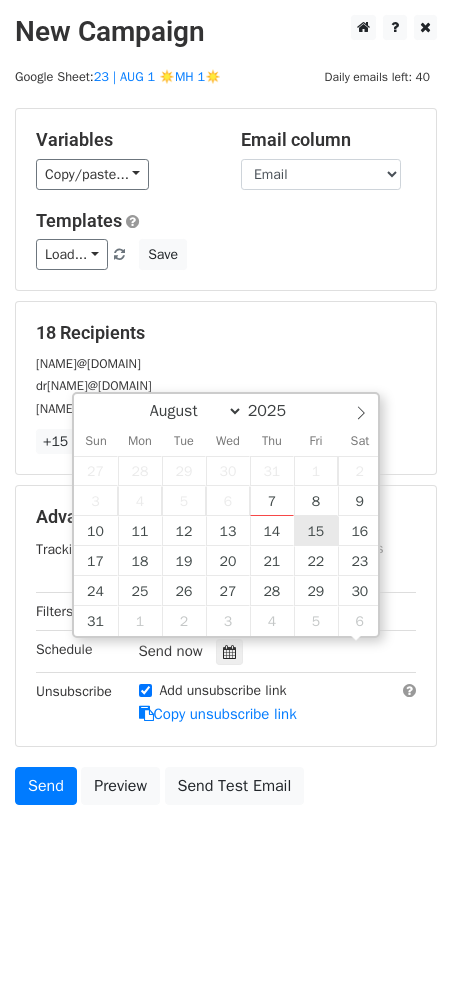 scroll, scrollTop: 0, scrollLeft: 0, axis: both 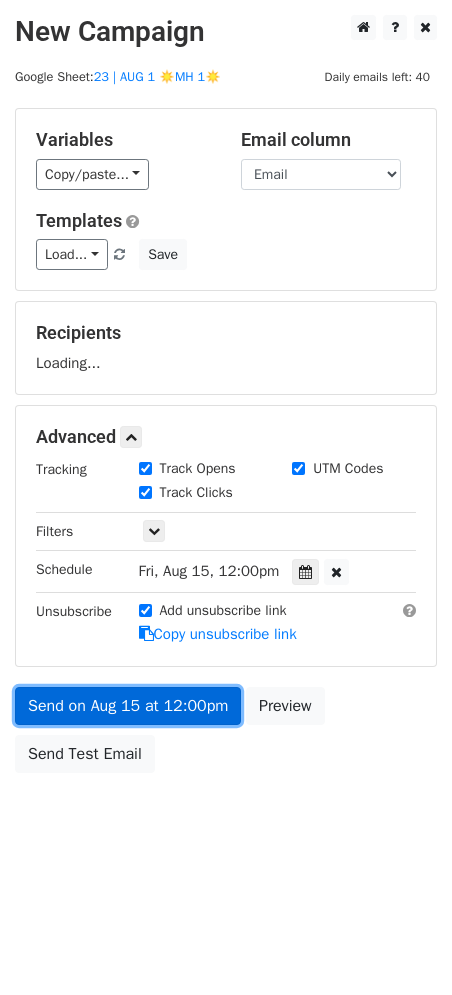 click on "Send on Aug 15 at 12:00pm" at bounding box center (128, 706) 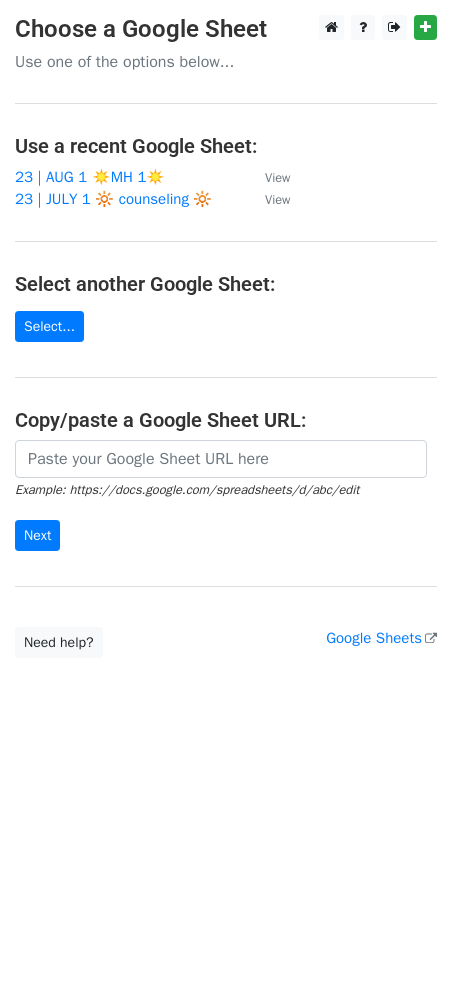 scroll, scrollTop: 0, scrollLeft: 0, axis: both 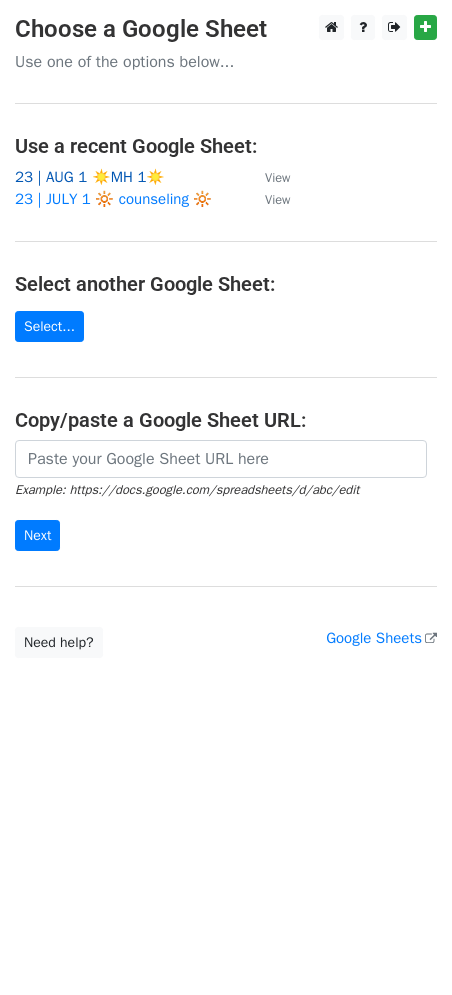 click on "23 | AUG 1 ☀️MH 1☀️" at bounding box center [90, 177] 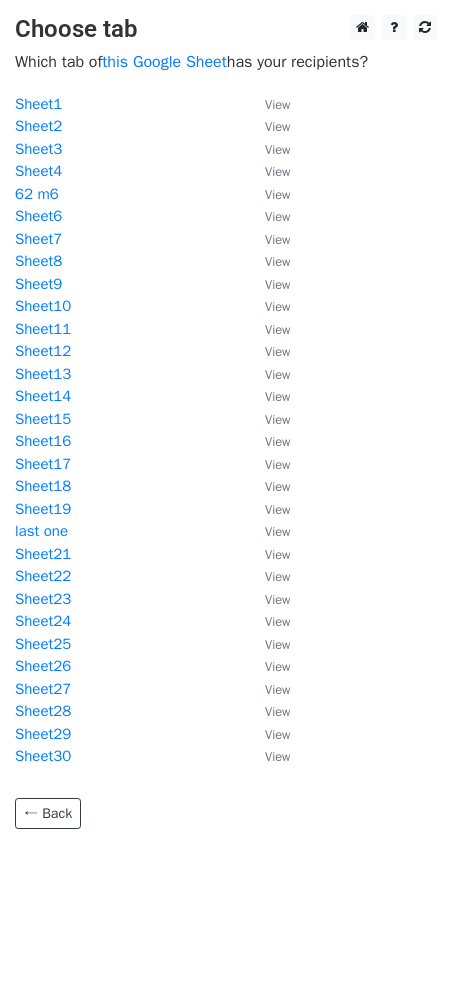 scroll, scrollTop: 0, scrollLeft: 0, axis: both 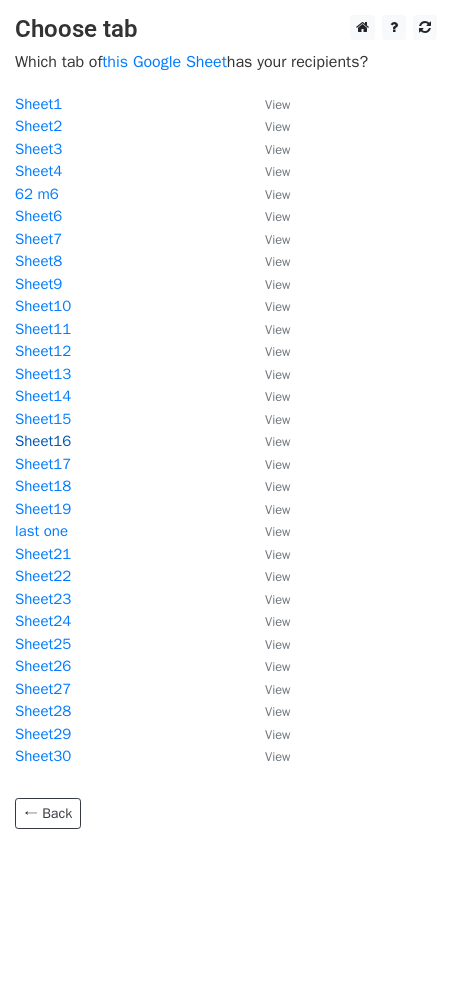 click on "Sheet16" at bounding box center [43, 441] 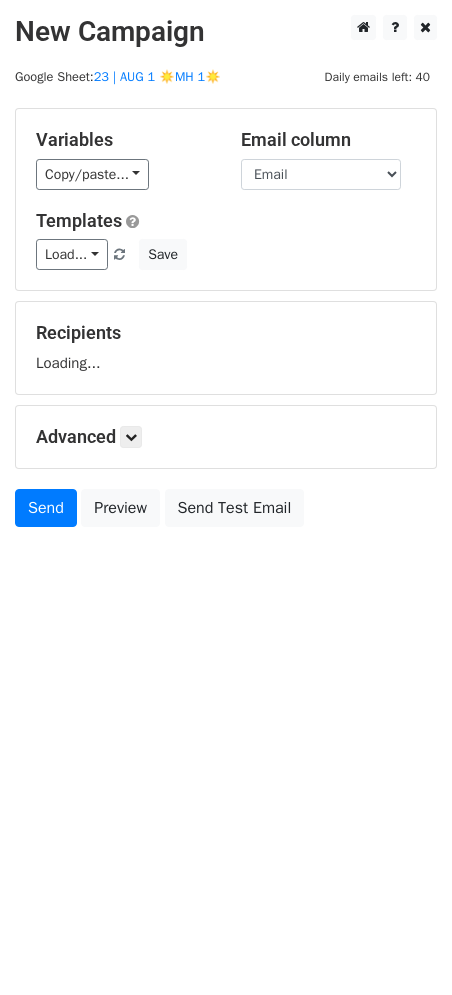 scroll, scrollTop: 0, scrollLeft: 0, axis: both 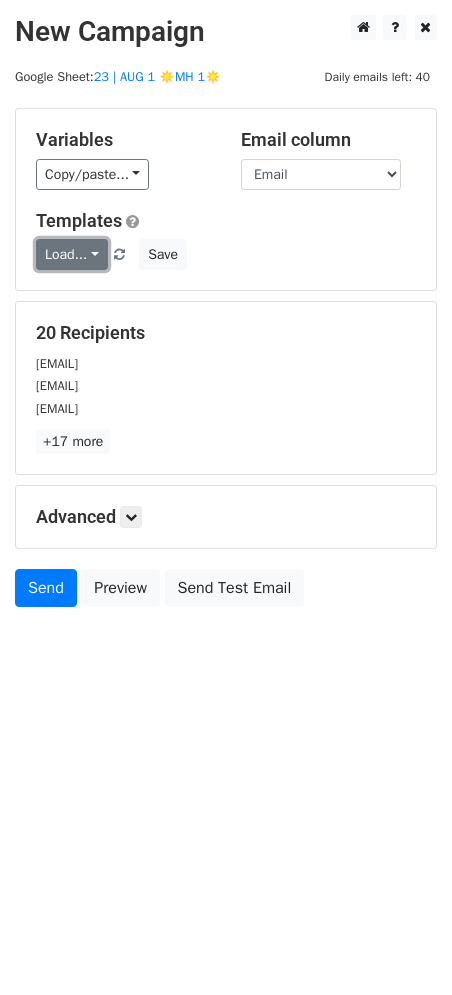 click on "Load..." at bounding box center (72, 254) 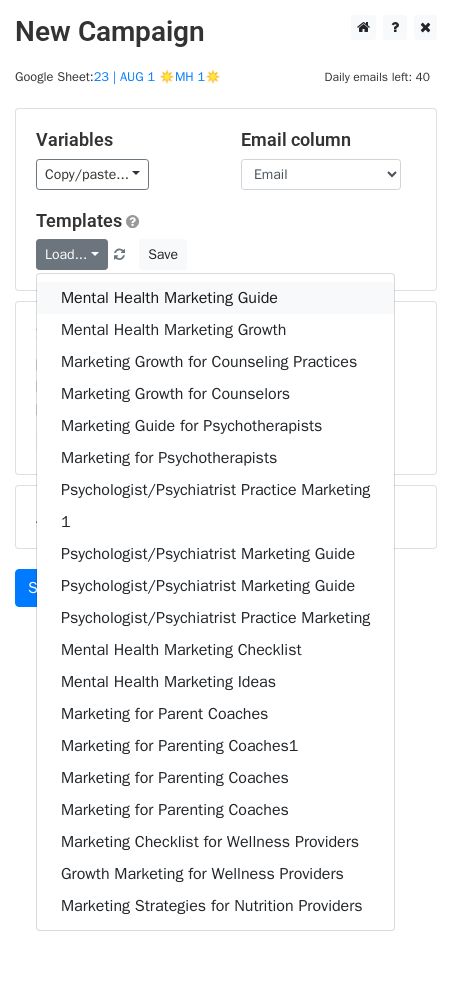 click on "Mental Health Marketing Guide" at bounding box center (215, 298) 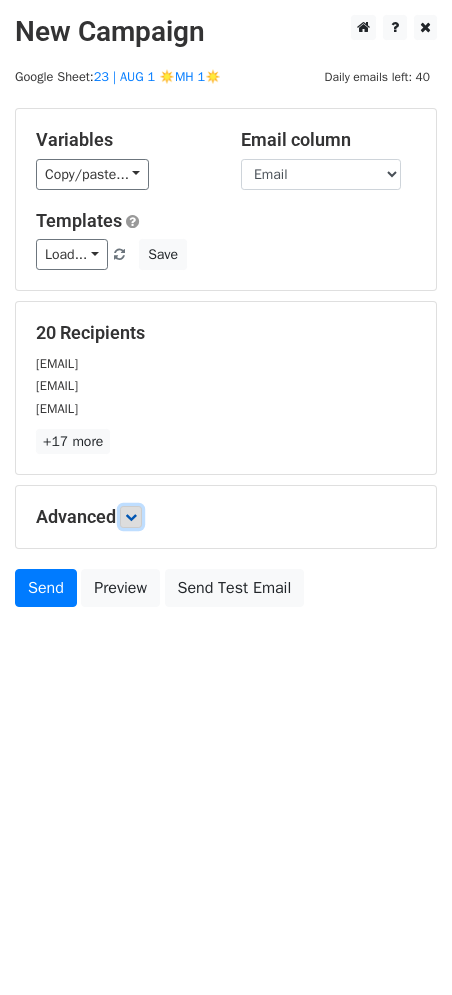 click at bounding box center (131, 517) 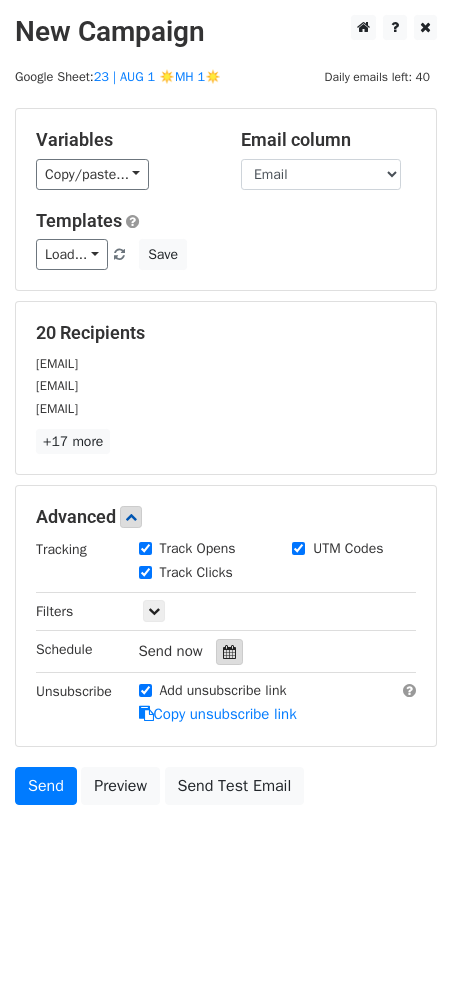 click at bounding box center (229, 652) 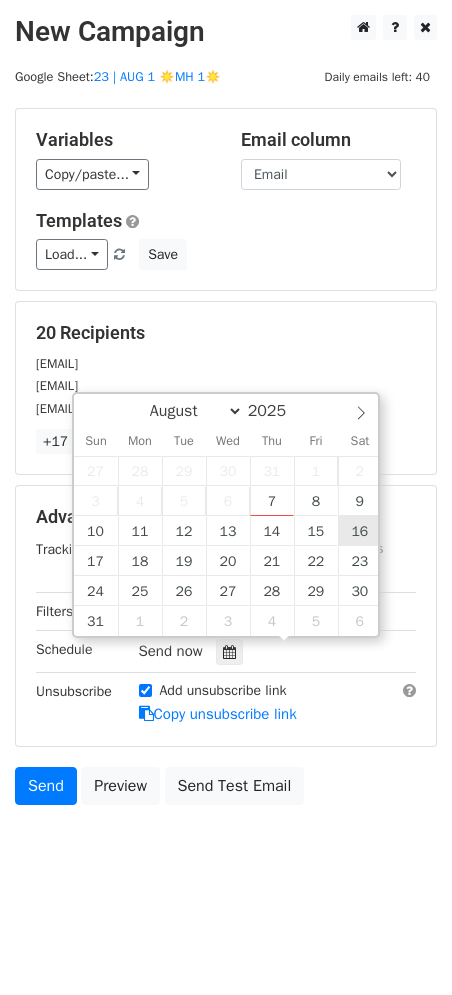 type on "2025-08-16 12:00" 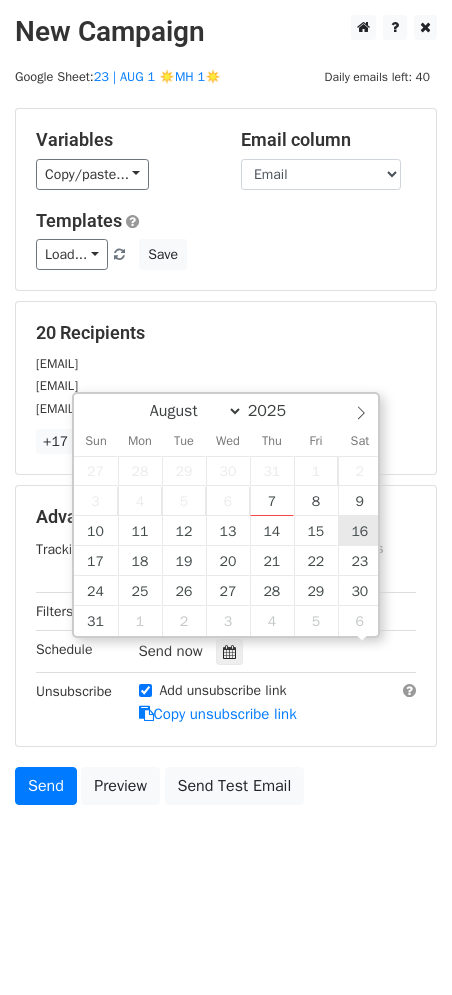 scroll, scrollTop: 0, scrollLeft: 0, axis: both 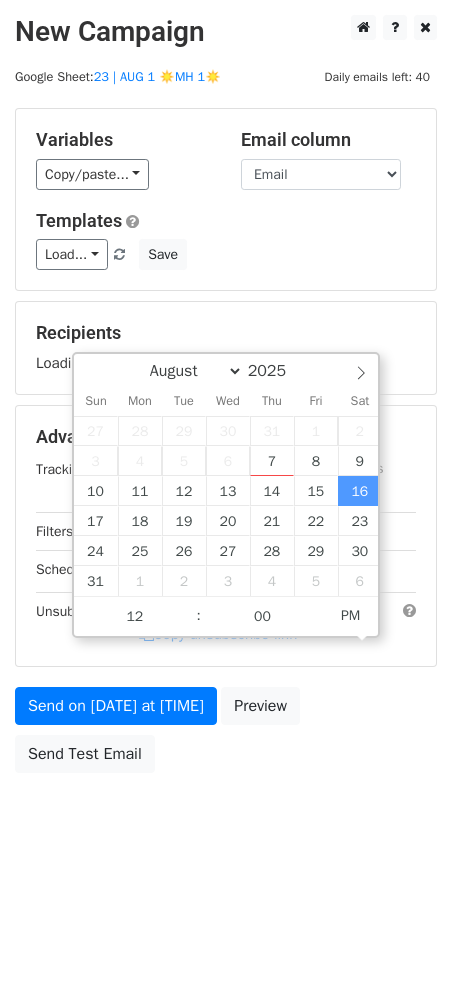 click on "Variables
Copy/paste...
{{Name}}
{{Email}}
Email column
Name
Email
Templates
Load...
Mental Health Marketing Guide
Mental Health Marketing Growth
Marketing Growth for Counseling Practices
Marketing Growth for Counselors
Marketing Guide for Psychotherapists
Marketing for Psychotherapists
Psychologist/Psychiatrist Practice Marketing
1
Psychologist/Psychiatrist Marketing Guide
Psychologist/Psychiatrist Marketing Guide
Psychologist/Psychiatrist Practice Marketing
Mental Health Marketing Checklist
Mental Health Marketing Ideas
Marketing for Parent Coaches
Marketing for Parenting Coaches1
Marketing for Parenting Coaches
Marketing for Parenting Coaches
Marketing Checklist for Wellness Providers
Growth Marketing for Wellness Providers
Marketing Strategies for Nutrition Providers
Save
Recipients Loading...
Advanced
Tracking
Track Opens" at bounding box center (226, 445) 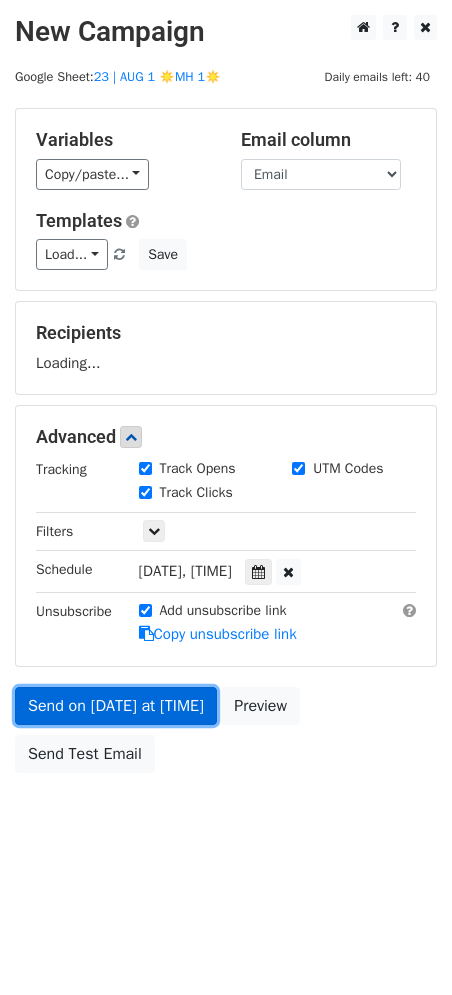 click on "Send on Aug 16 at 12:00pm" at bounding box center (116, 706) 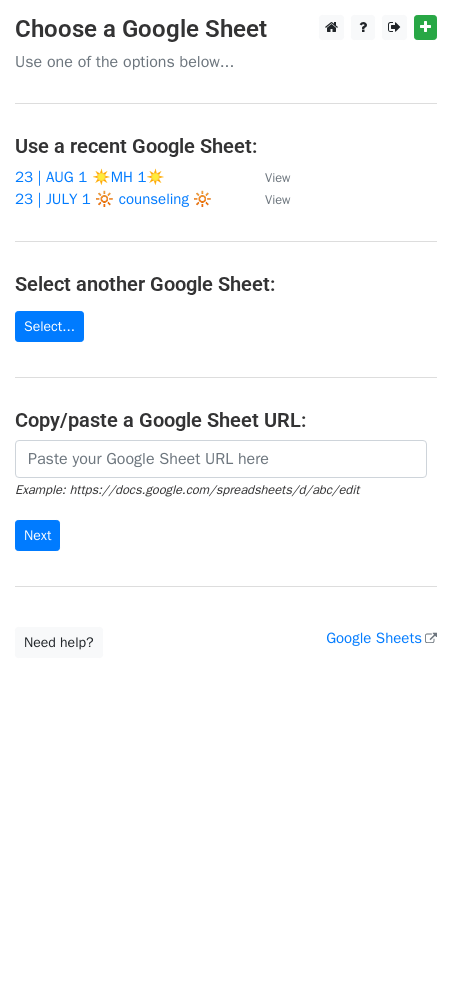 scroll, scrollTop: 0, scrollLeft: 0, axis: both 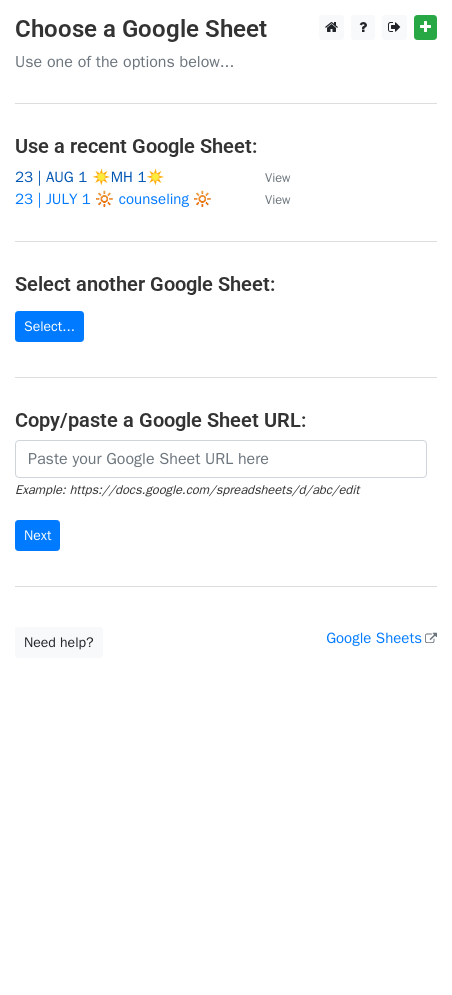 click on "23 | AUG 1 ☀️MH 1☀️" at bounding box center (90, 177) 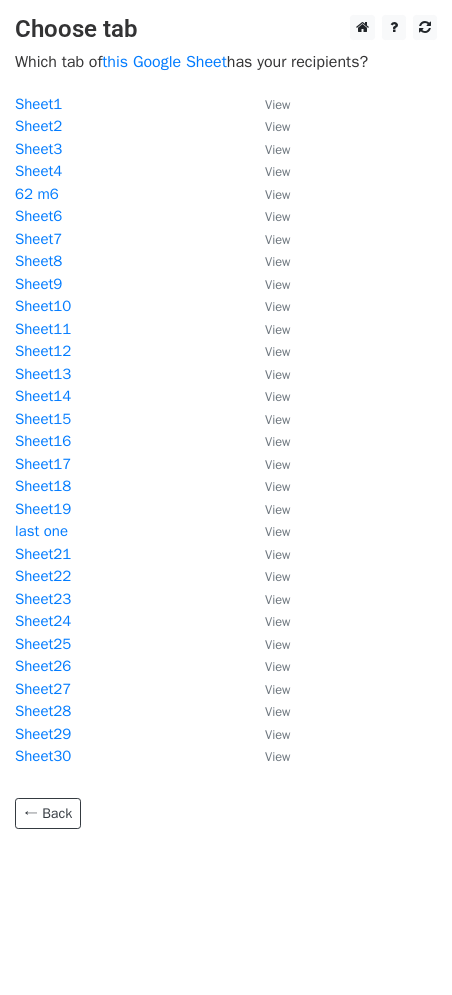 scroll, scrollTop: 0, scrollLeft: 0, axis: both 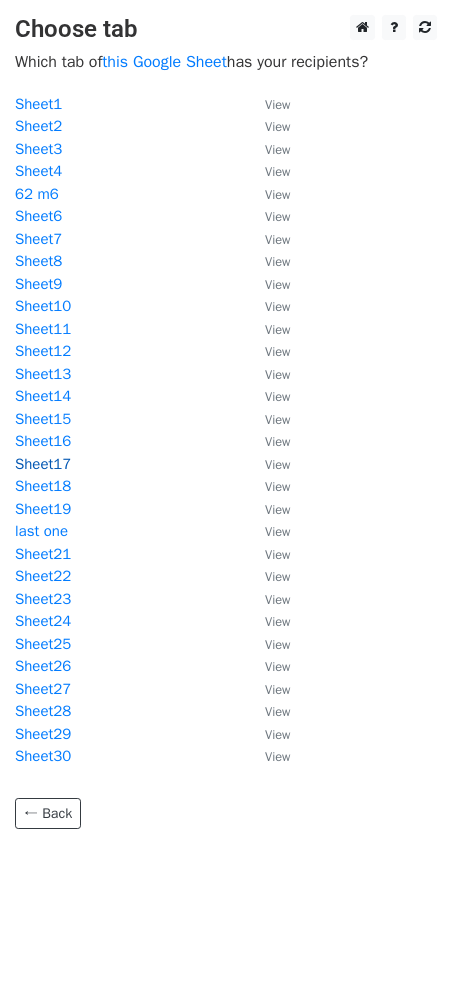 click on "Sheet17" at bounding box center (43, 464) 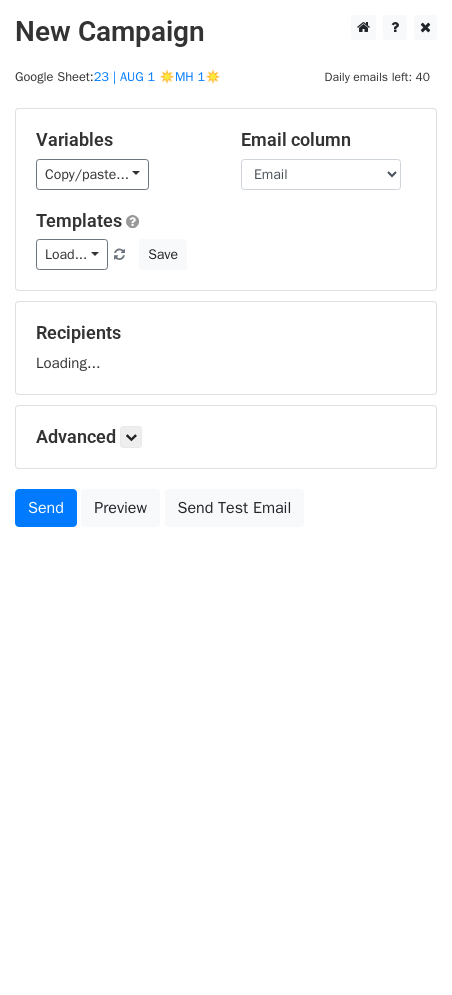 scroll, scrollTop: 0, scrollLeft: 0, axis: both 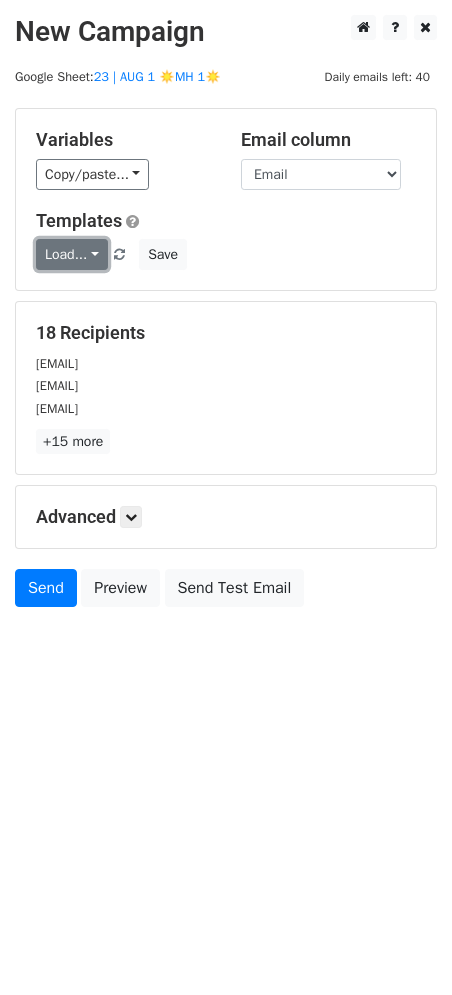 click on "Load..." at bounding box center (72, 254) 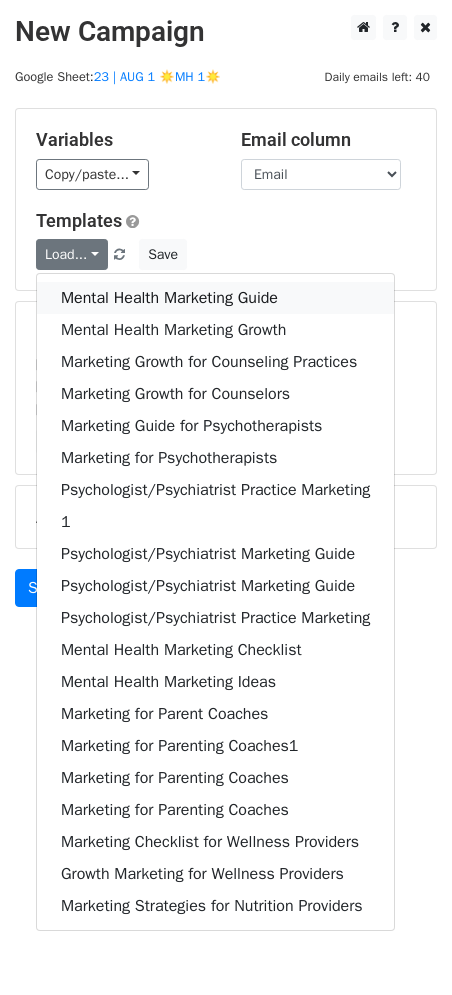 click on "Mental Health Marketing Guide" at bounding box center [215, 298] 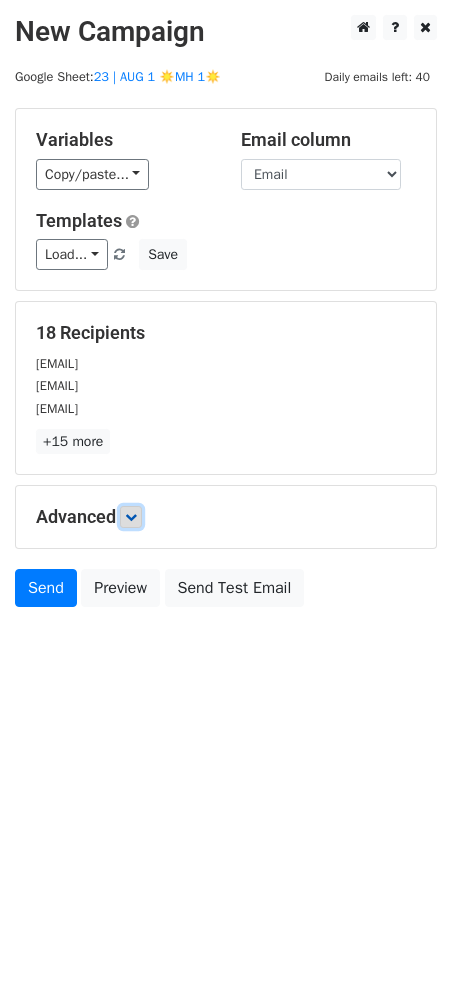 click at bounding box center (131, 517) 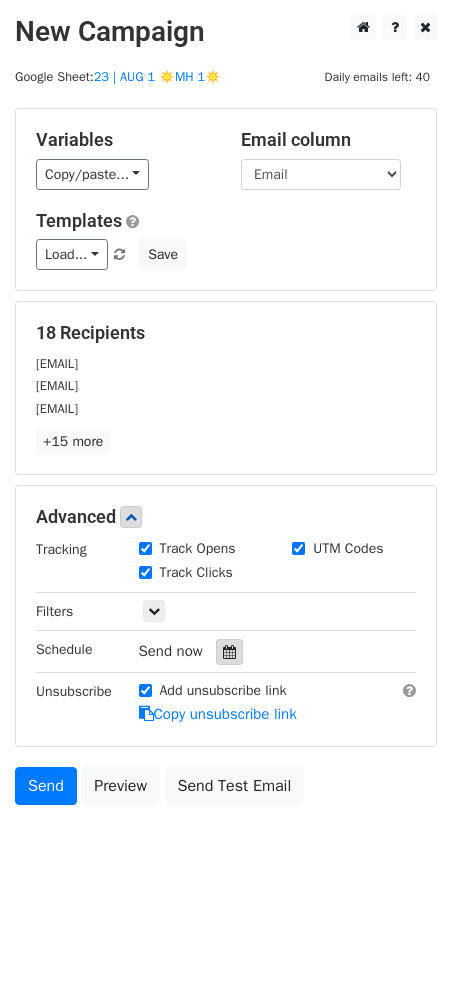 click at bounding box center [229, 652] 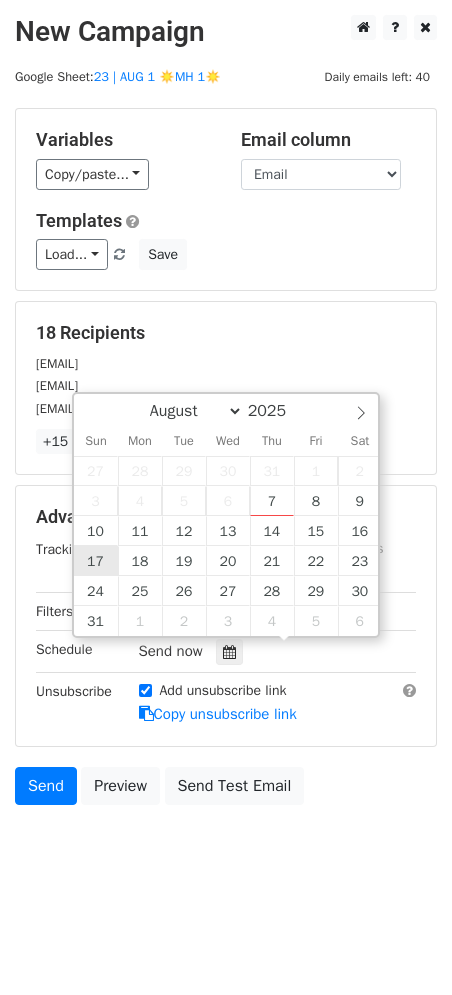 type on "2025-08-17 12:00" 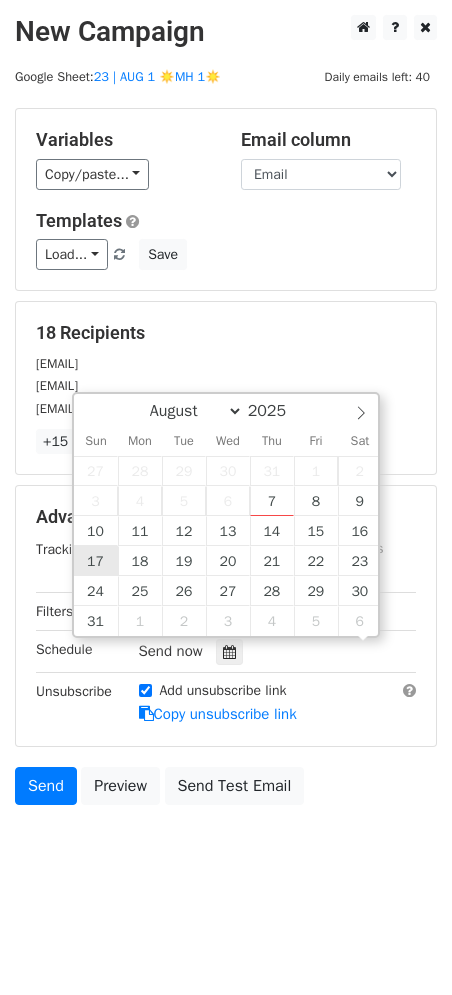 scroll, scrollTop: 0, scrollLeft: 0, axis: both 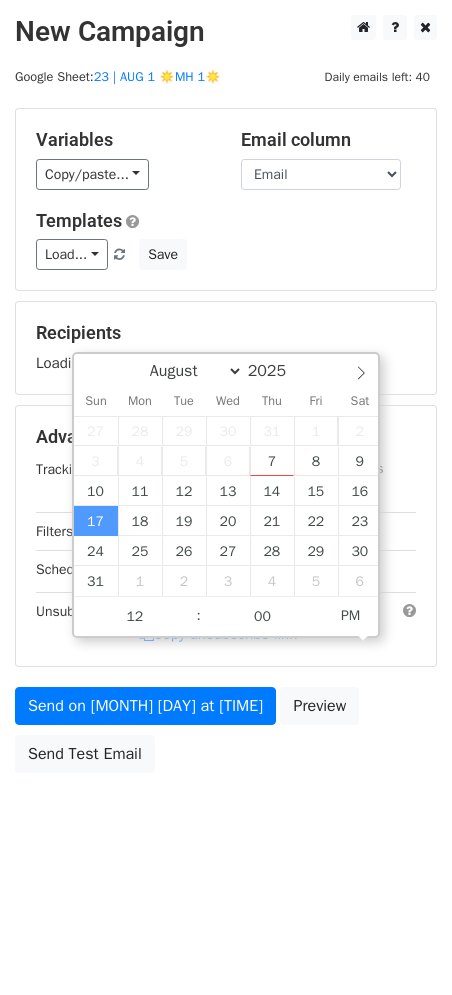 click on "Send on Aug 17 at 12:00pm
Preview
Send Test Email" at bounding box center [226, 735] 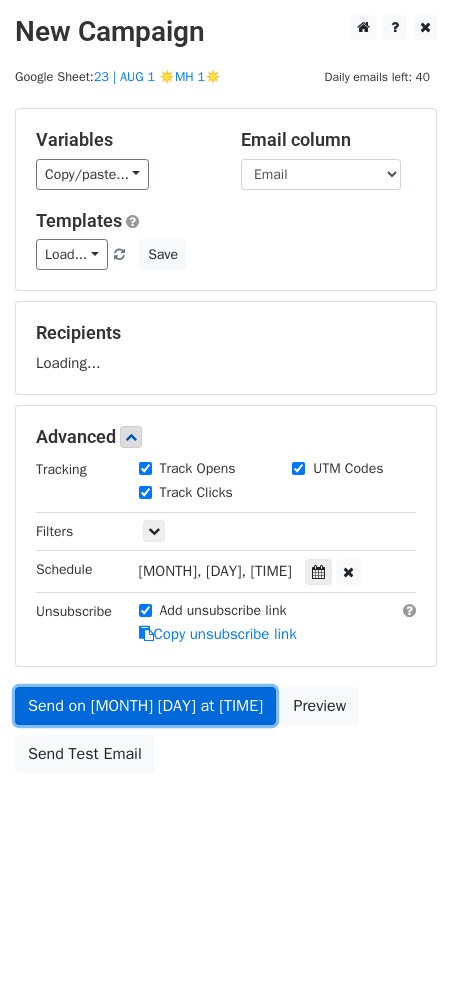 click on "Send on Aug 17 at 12:00pm" at bounding box center (145, 706) 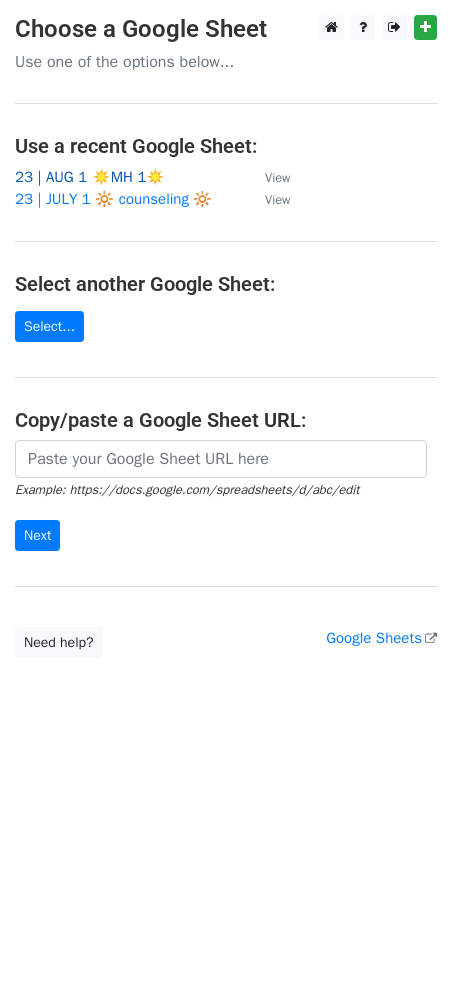 scroll, scrollTop: 0, scrollLeft: 0, axis: both 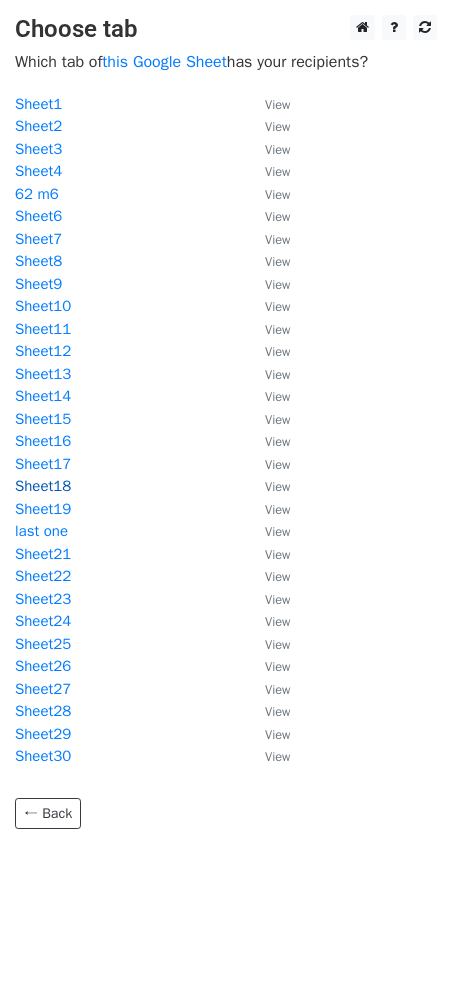 click on "Sheet18" at bounding box center [43, 486] 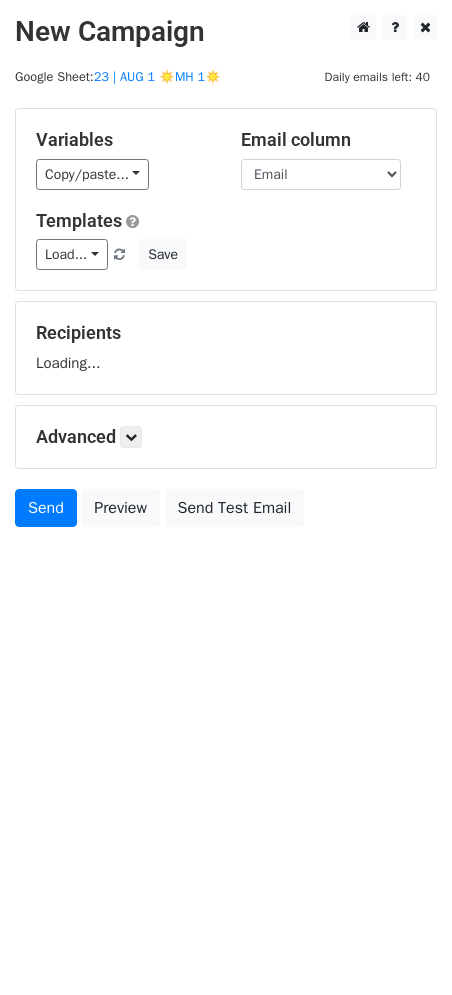 scroll, scrollTop: 0, scrollLeft: 0, axis: both 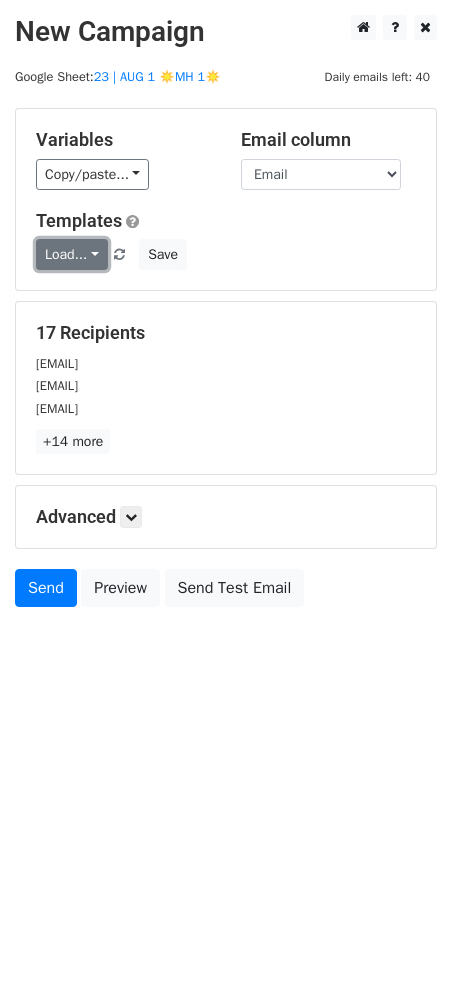 click on "Load..." at bounding box center [72, 254] 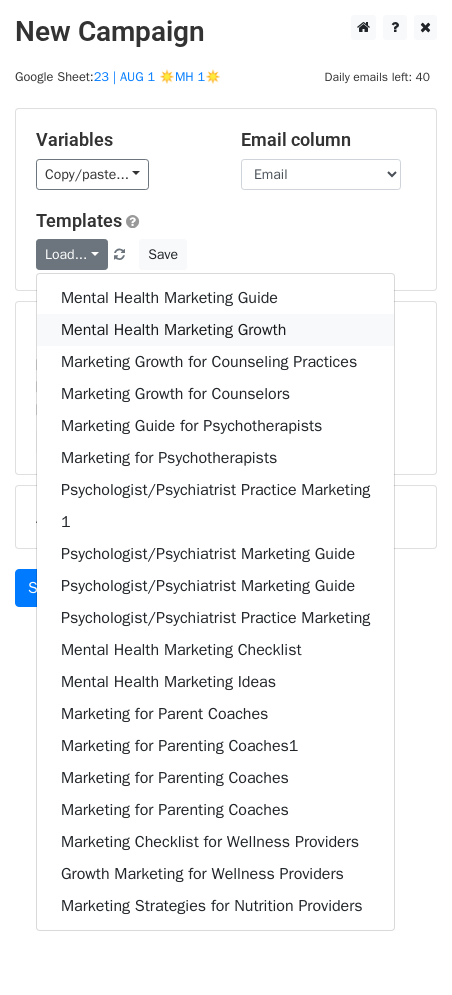 click on "Mental Health Marketing Growth" at bounding box center (215, 330) 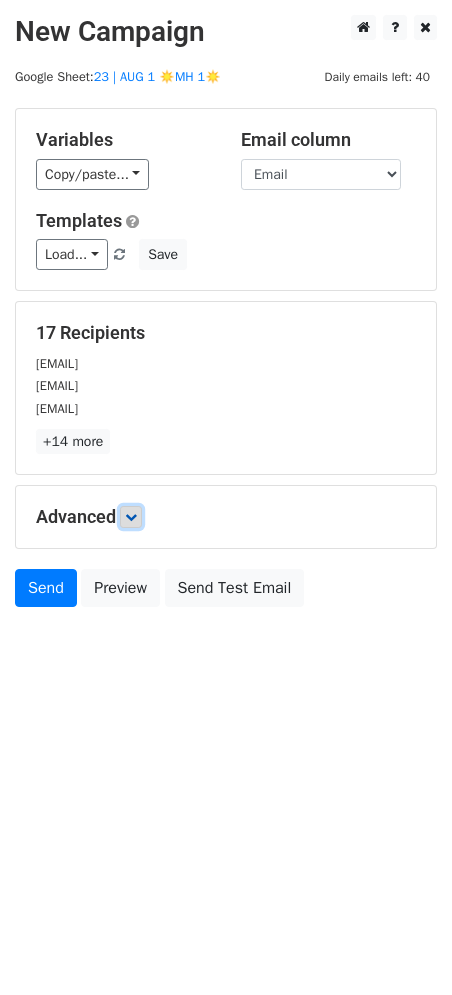 click at bounding box center (131, 517) 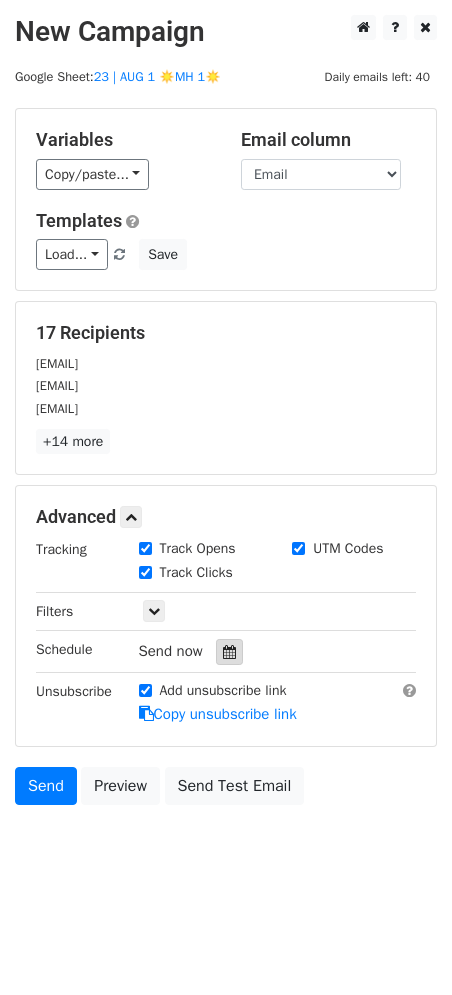 click at bounding box center [229, 652] 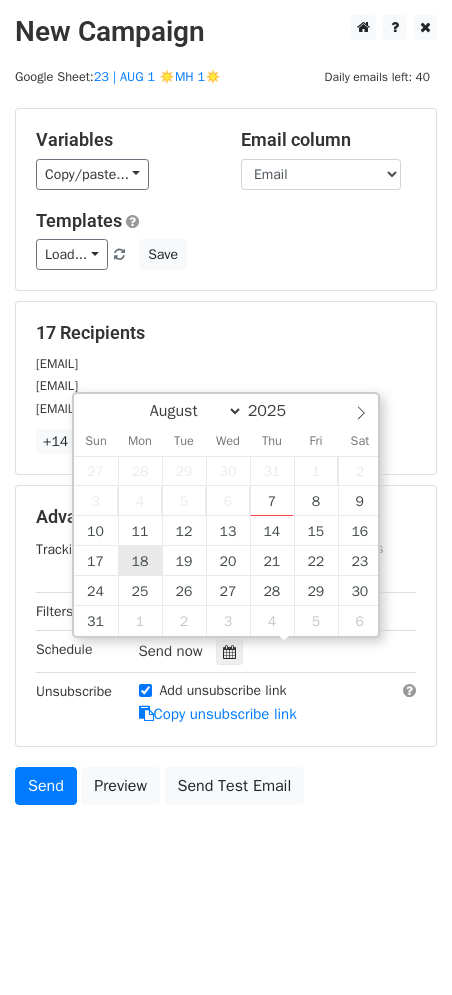 type on "2025-08-18 12:00" 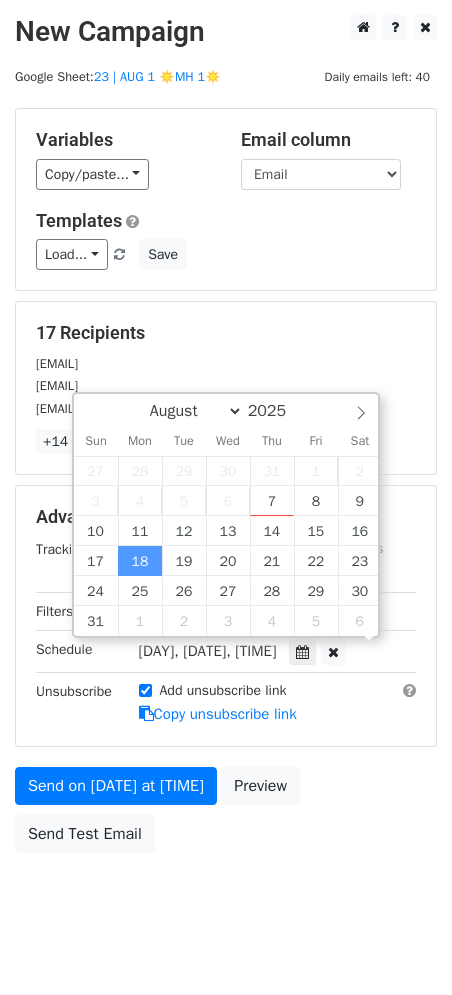 scroll, scrollTop: 0, scrollLeft: 0, axis: both 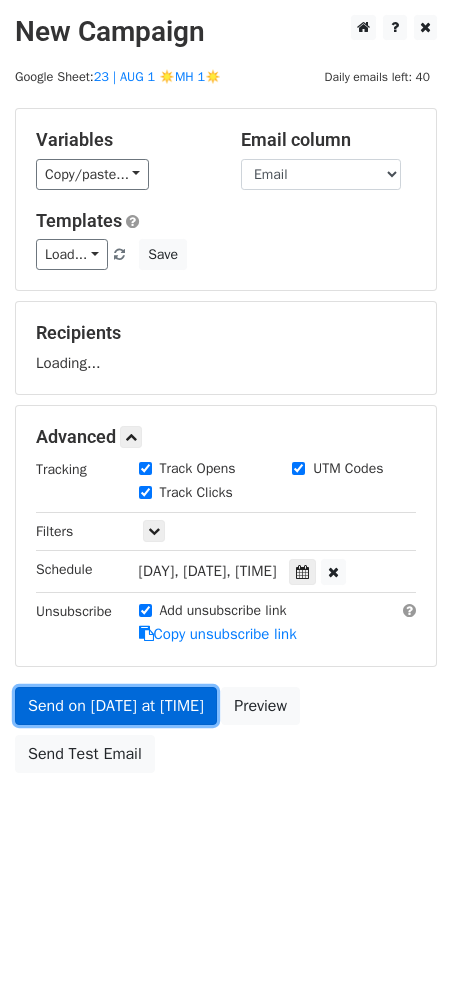 click on "Send on Aug 18 at 12:00pm" at bounding box center [116, 706] 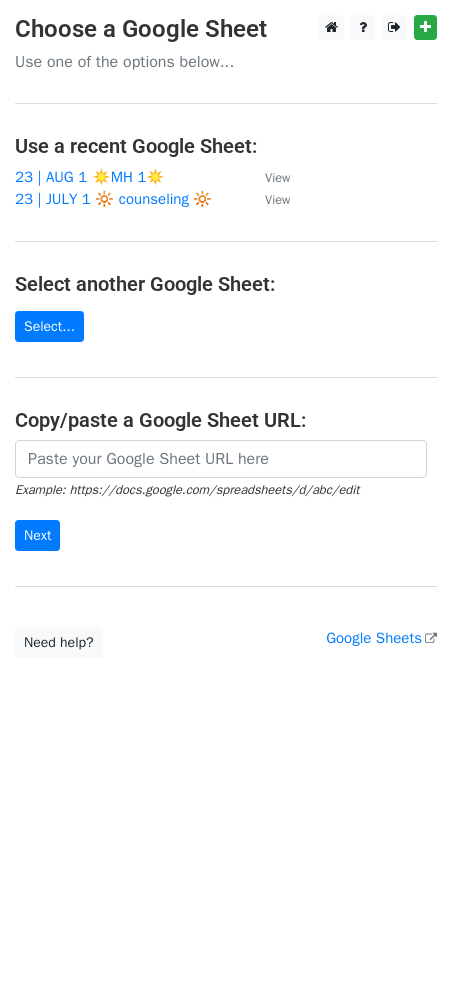scroll, scrollTop: 0, scrollLeft: 0, axis: both 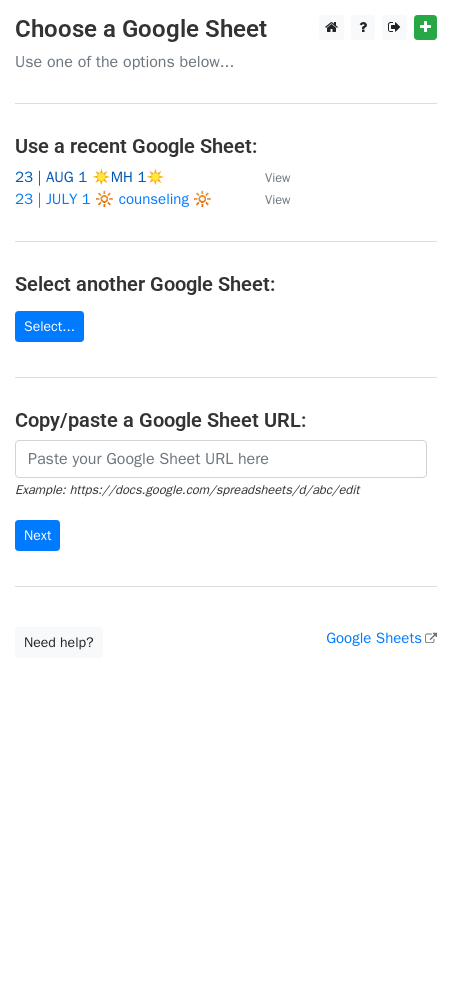 click on "23 | AUG 1 ☀️MH 1☀️" at bounding box center [90, 177] 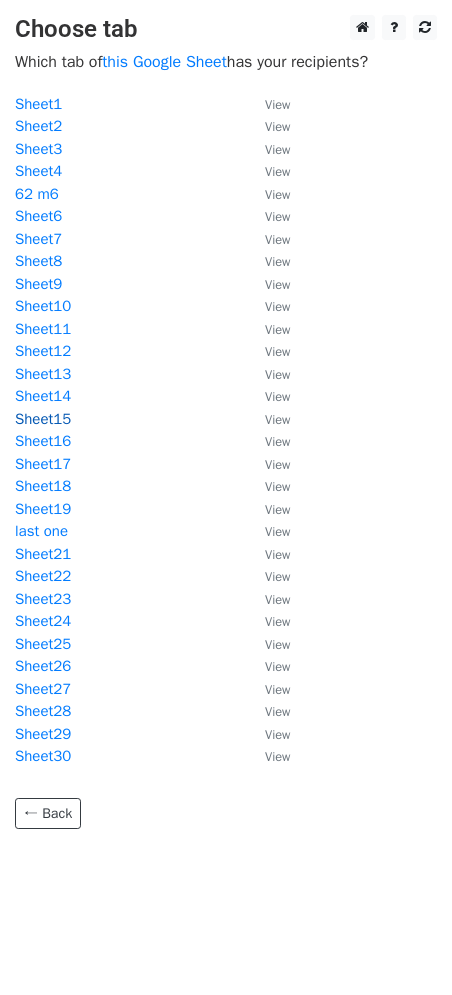 scroll, scrollTop: 0, scrollLeft: 0, axis: both 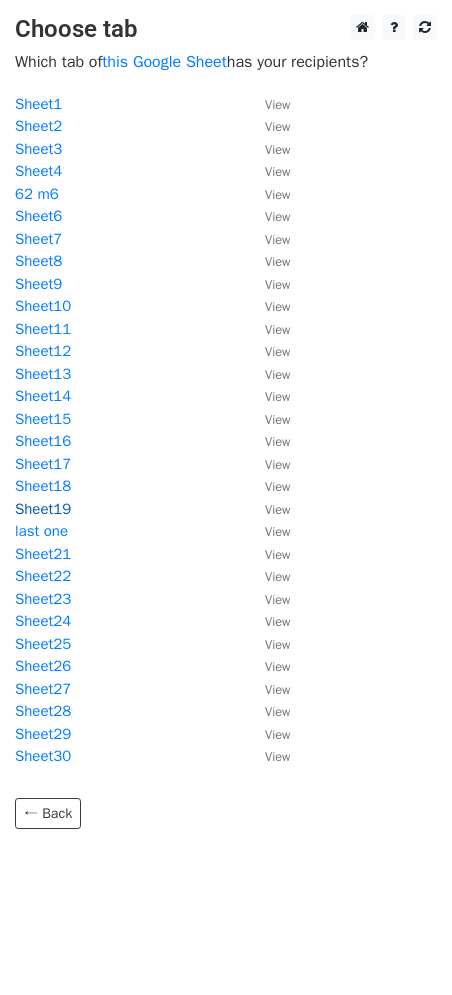 click on "Sheet19" at bounding box center [43, 509] 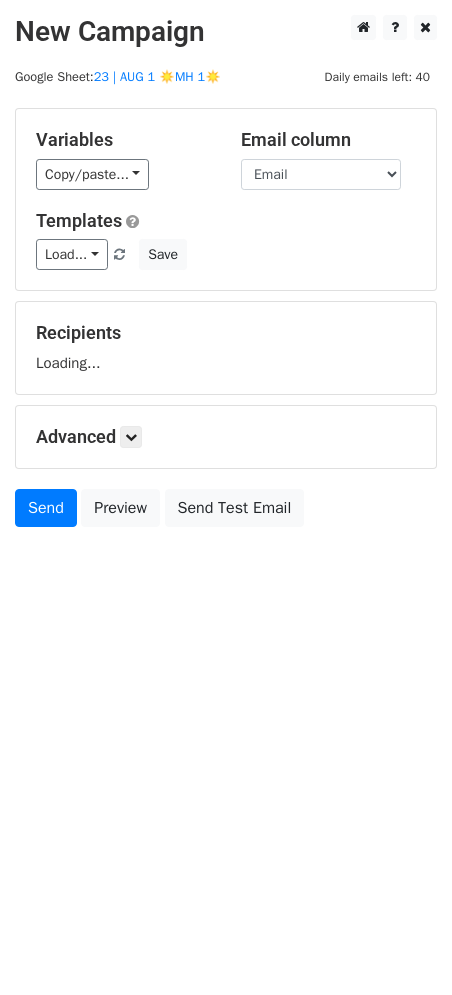 scroll, scrollTop: 0, scrollLeft: 0, axis: both 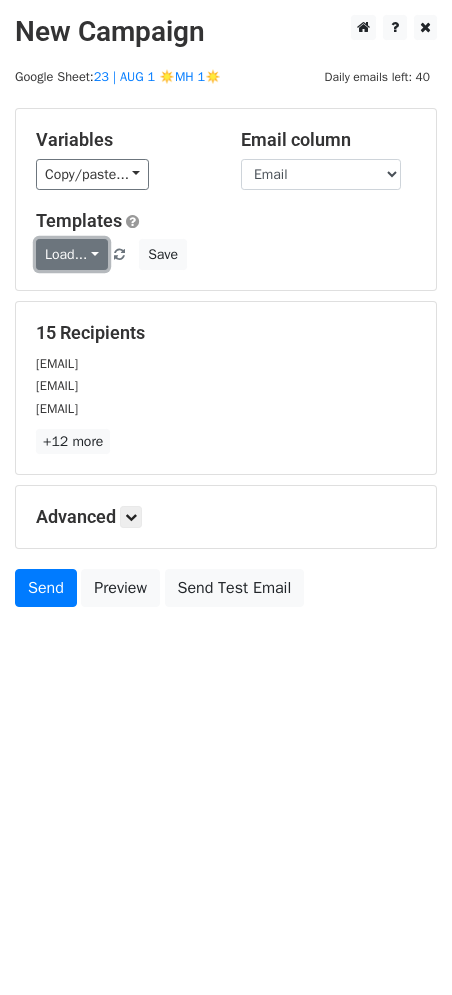 click on "Load..." at bounding box center [72, 254] 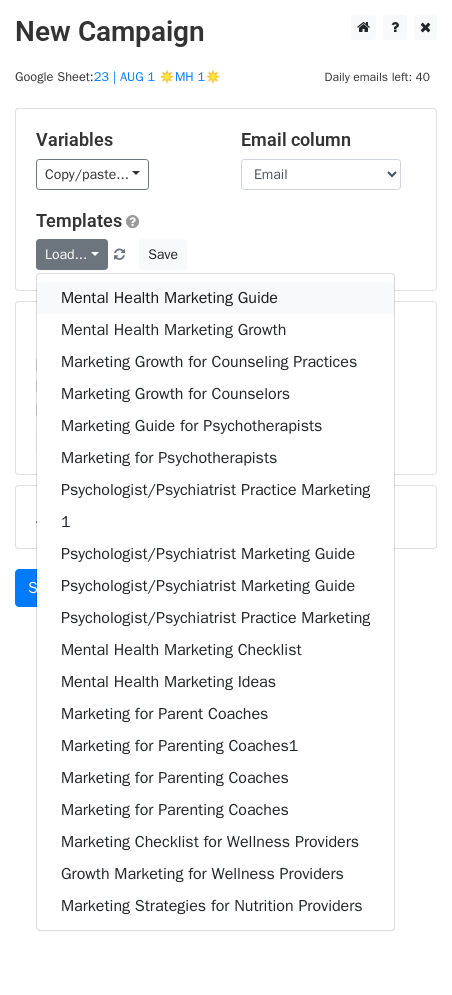 click on "Mental Health Marketing Guide" at bounding box center (215, 298) 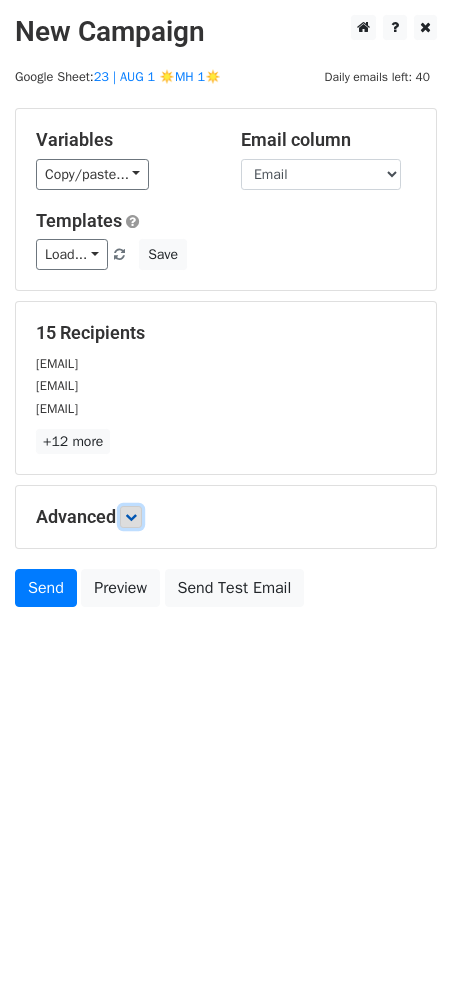click at bounding box center (131, 517) 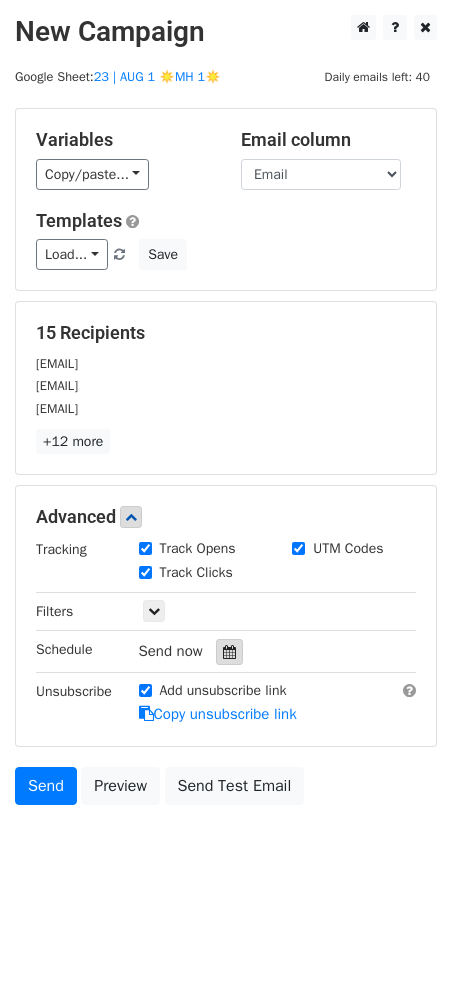 click at bounding box center [229, 652] 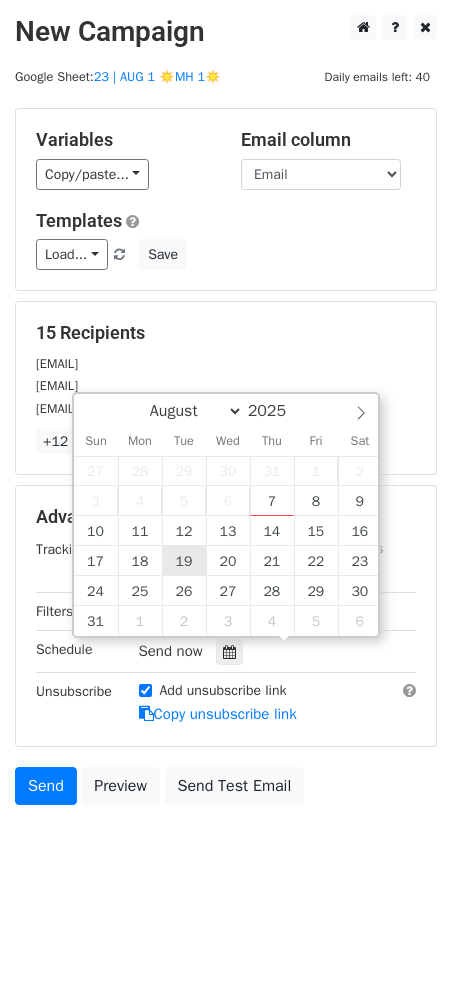type on "2025-08-19 12:00" 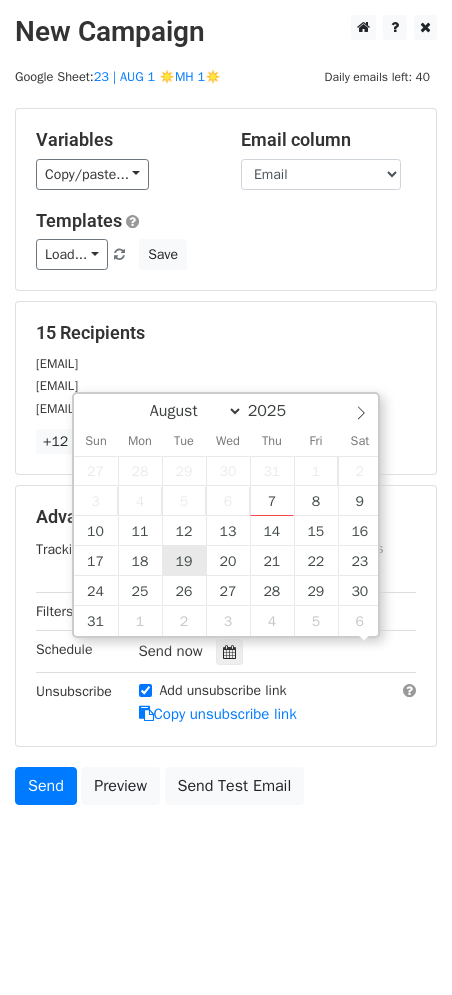scroll, scrollTop: 0, scrollLeft: 0, axis: both 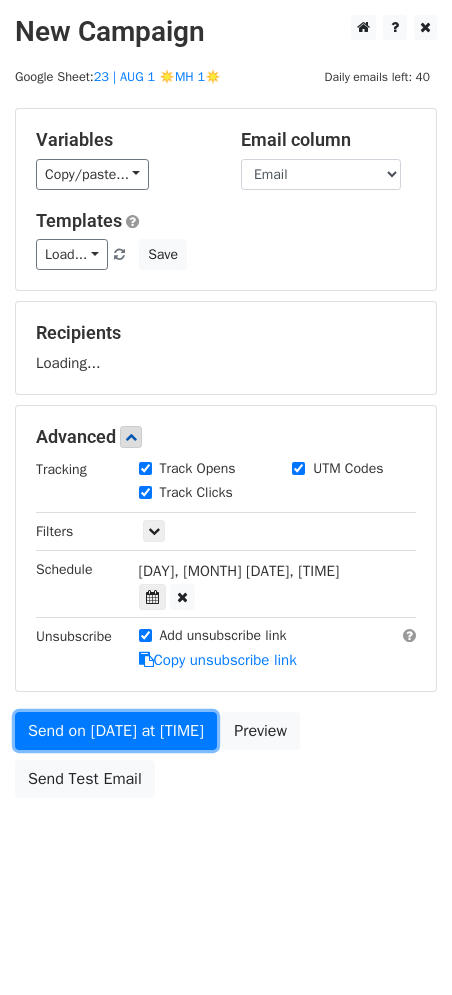 drag, startPoint x: 142, startPoint y: 694, endPoint x: 2, endPoint y: 660, distance: 144.06943 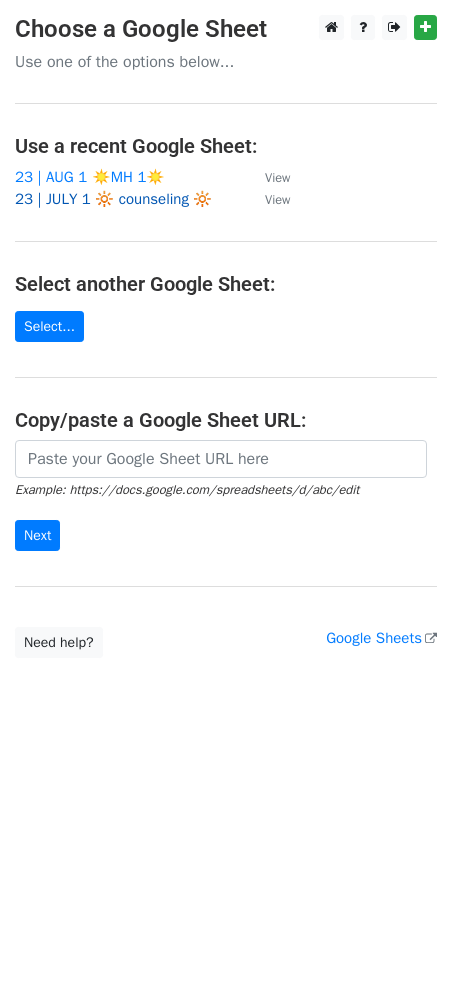 scroll, scrollTop: 0, scrollLeft: 0, axis: both 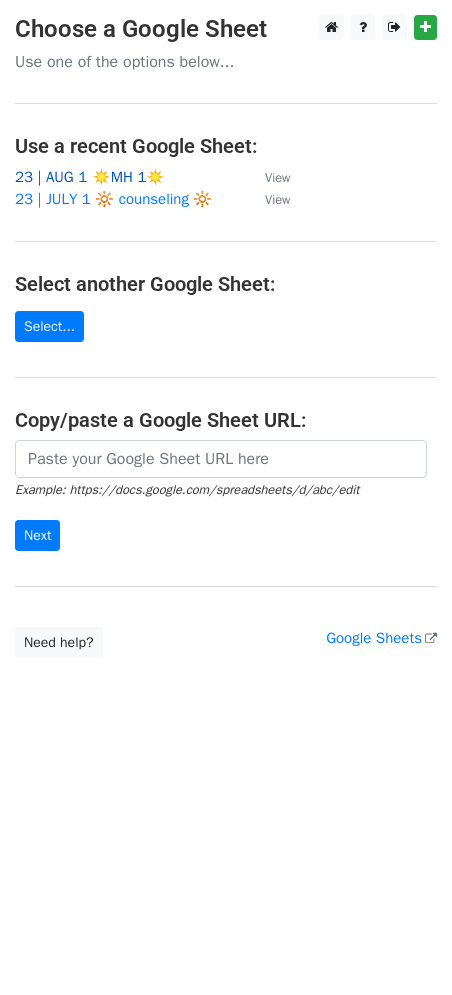 click on "23 | AUG 1 ☀️MH 1☀️" at bounding box center [90, 177] 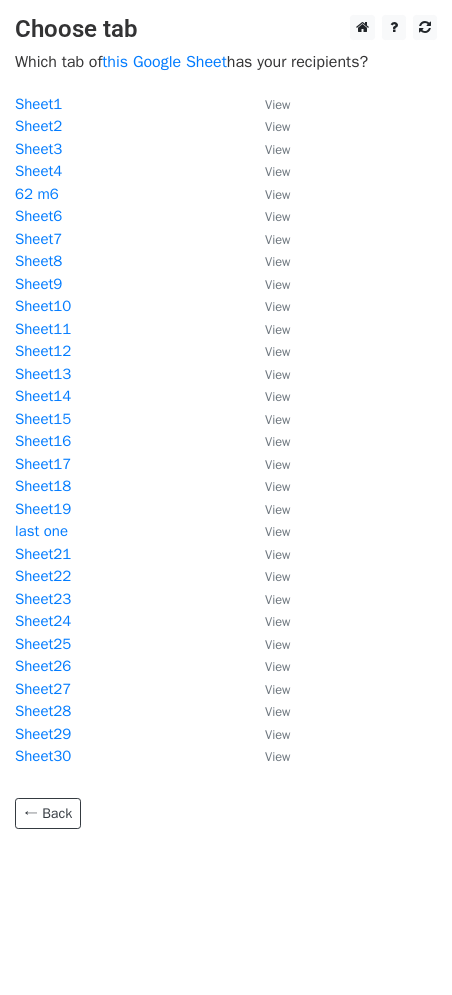 scroll, scrollTop: 0, scrollLeft: 0, axis: both 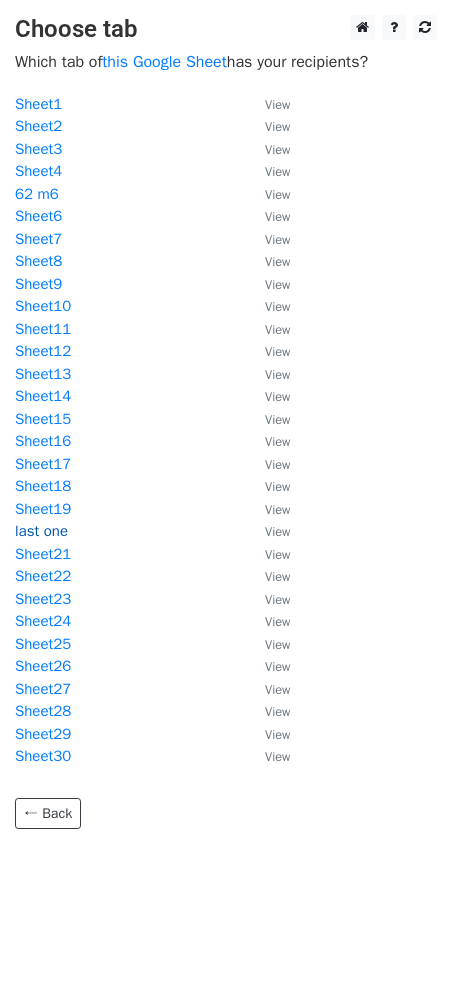 click on "last one" at bounding box center [41, 531] 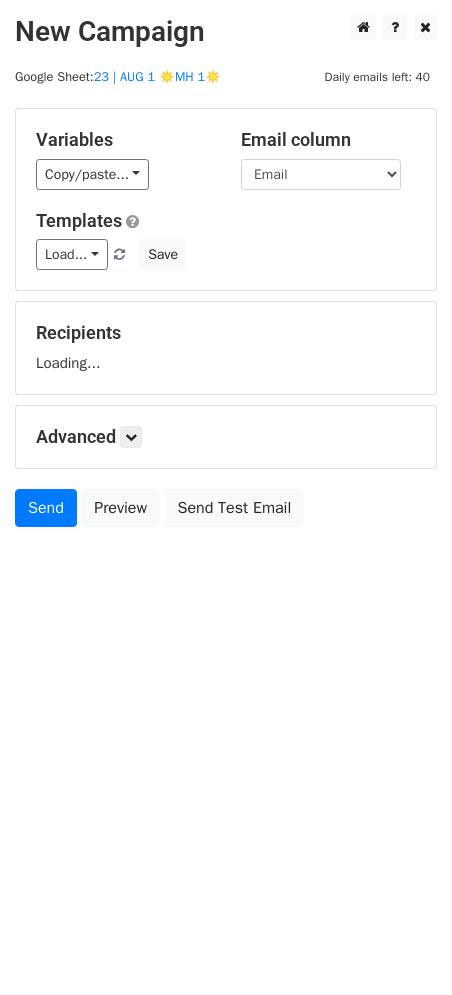 scroll, scrollTop: 0, scrollLeft: 0, axis: both 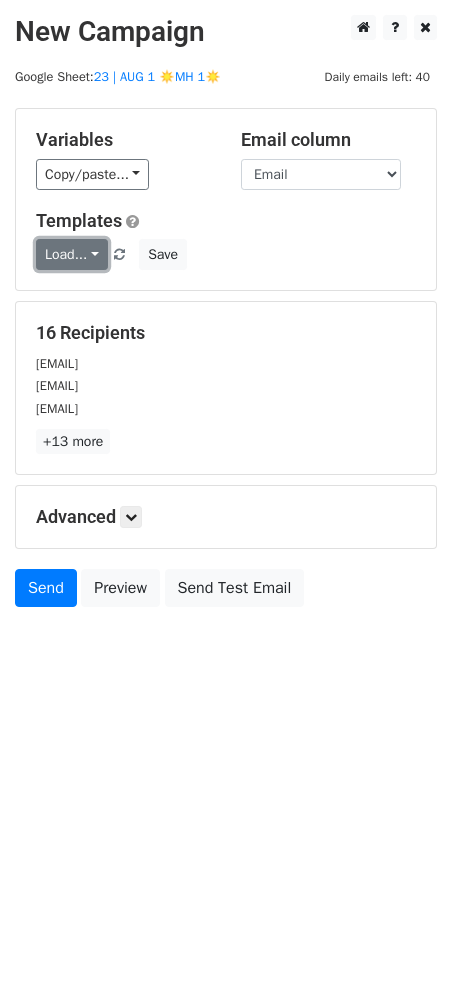 click on "Load..." at bounding box center [72, 254] 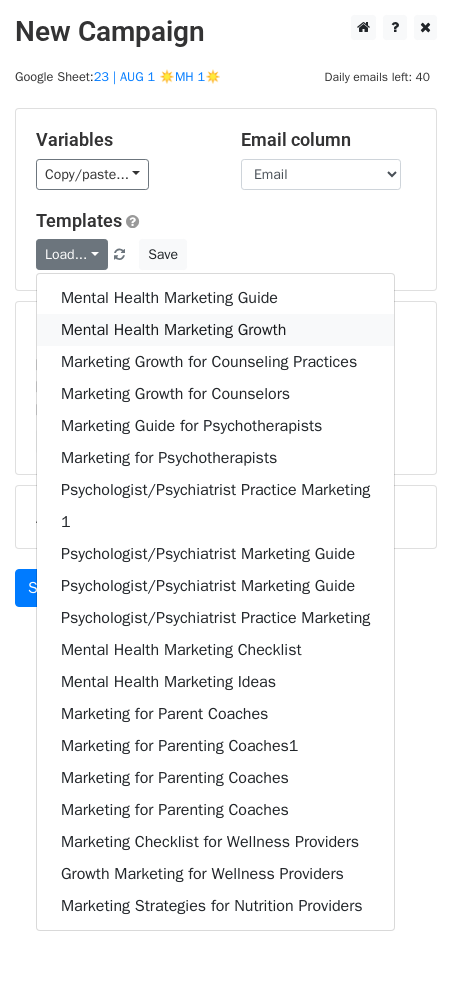 click on "Mental Health Marketing Growth" at bounding box center [215, 330] 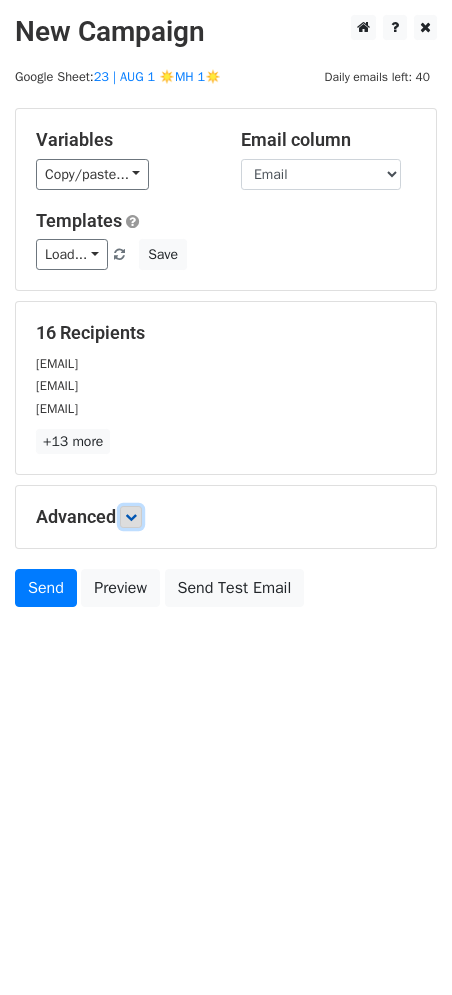 click at bounding box center (131, 517) 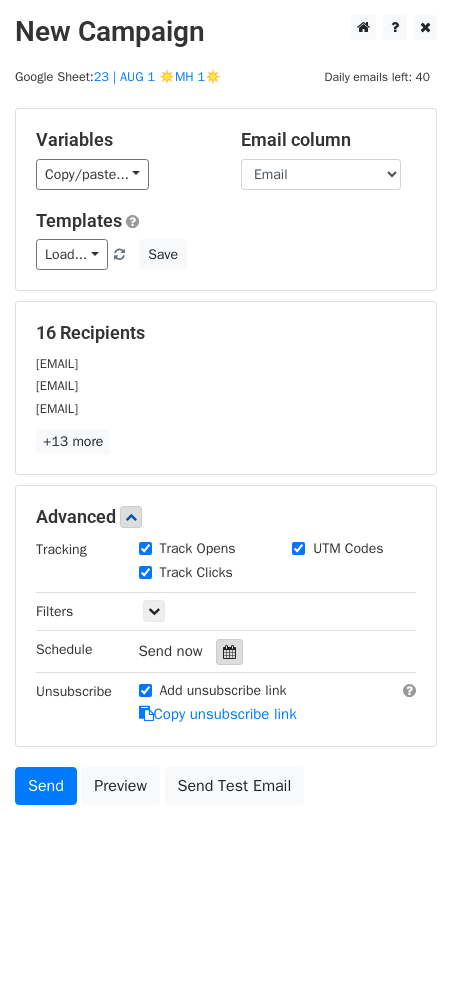 click at bounding box center [229, 652] 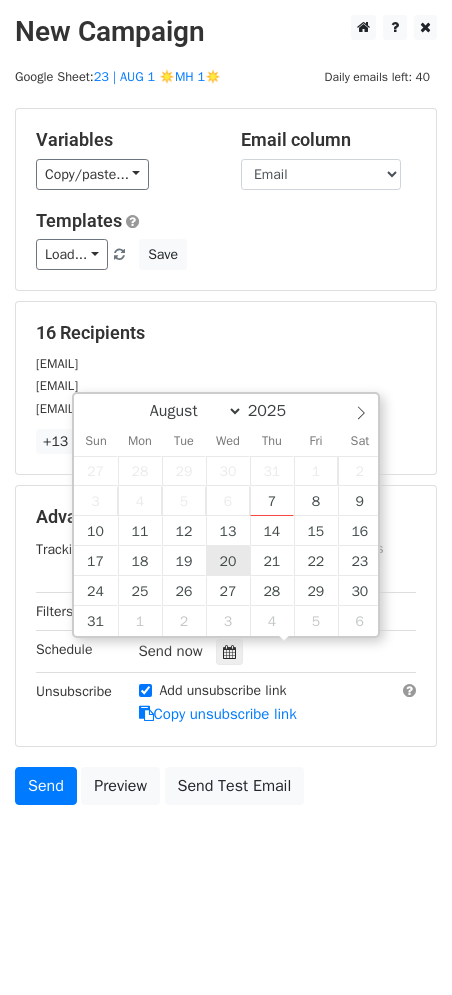 type on "[DATE] [TIME]" 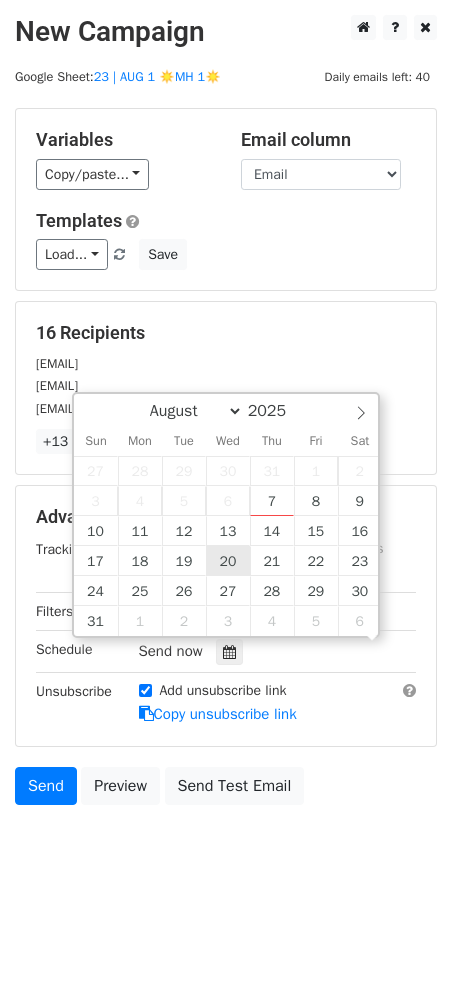 scroll, scrollTop: 0, scrollLeft: 0, axis: both 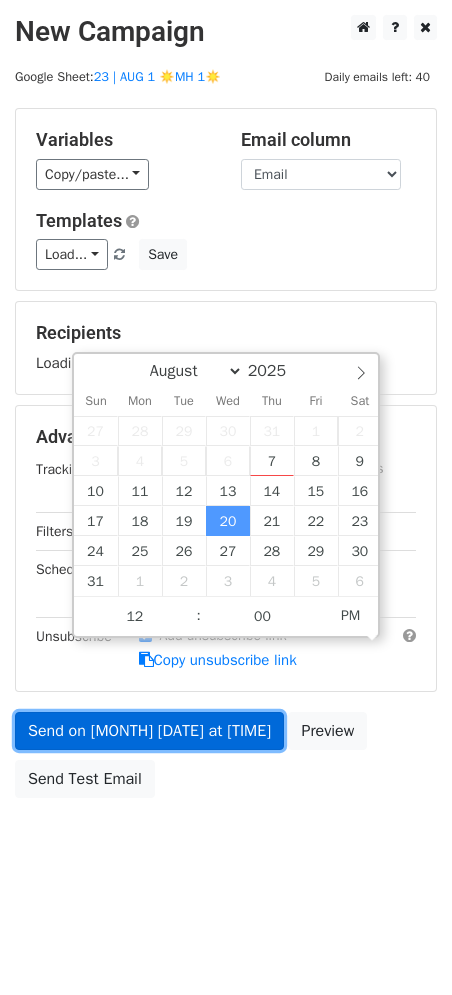 click on "Send on [MONTH] [DATE] at [TIME]" at bounding box center [149, 731] 